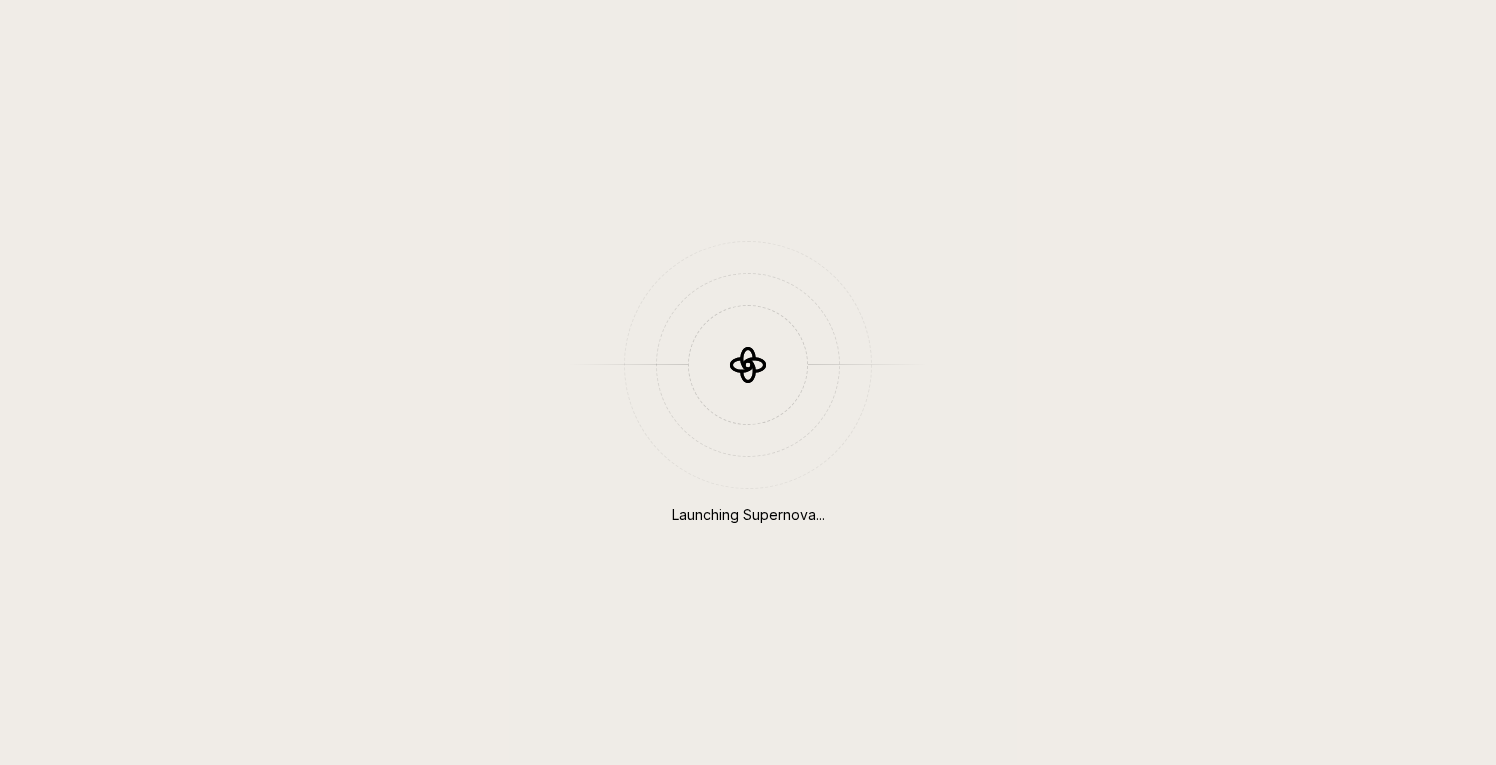 scroll, scrollTop: 0, scrollLeft: 0, axis: both 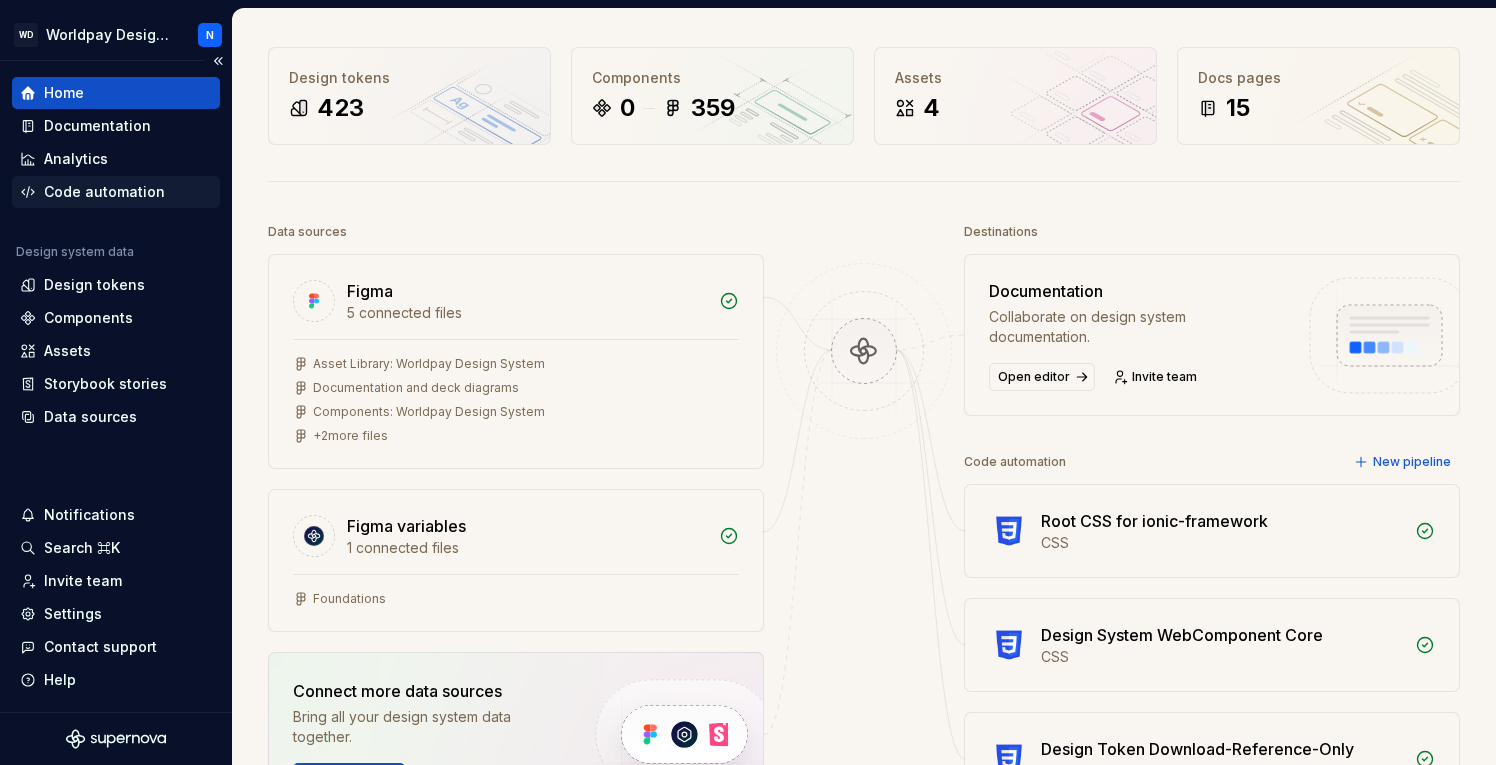 click on "Code automation" at bounding box center (104, 192) 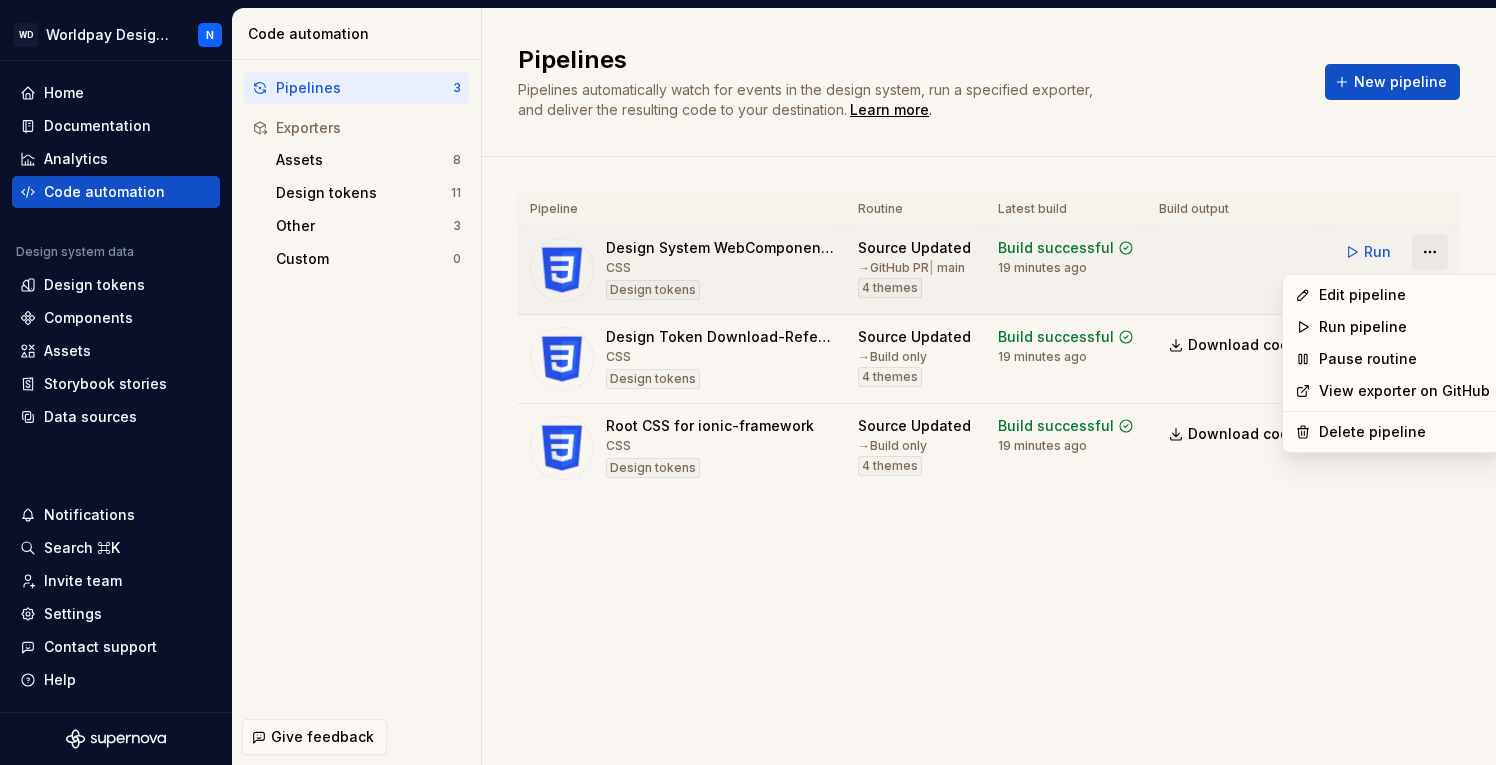 click on "WD Worldpay Design System N Home Documentation Analytics Code automation Design system data Design tokens Components Assets Storybook stories Data sources Notifications Search ⌘K Invite team Settings Contact support Help Code automation Pipelines 3 Exporters Assets 8 Design tokens 11 Other 3 Custom 0 Give feedback Pipelines Pipelines automatically watch for events in the design system, run a specified exporter, and deliver the resulting code to your destination.   Learn more . New pipeline Pipeline Routine Latest build Build output Design System WebComponent Core CSS Design tokens Source Updated →  GitHub PR  |   main 4 themes Build successful 19 minutes ago Run Design Token Download-Reference-Only CSS Design tokens Source Updated →  Build only 4 themes Build successful 19 minutes ago Download code Run Root CSS for ionic-framework CSS Design tokens Source Updated →  Build only 4 themes Build successful 19 minutes ago Download code Run   Edit pipeline Run pipeline Pause routine View exporter on GitHub" at bounding box center (748, 382) 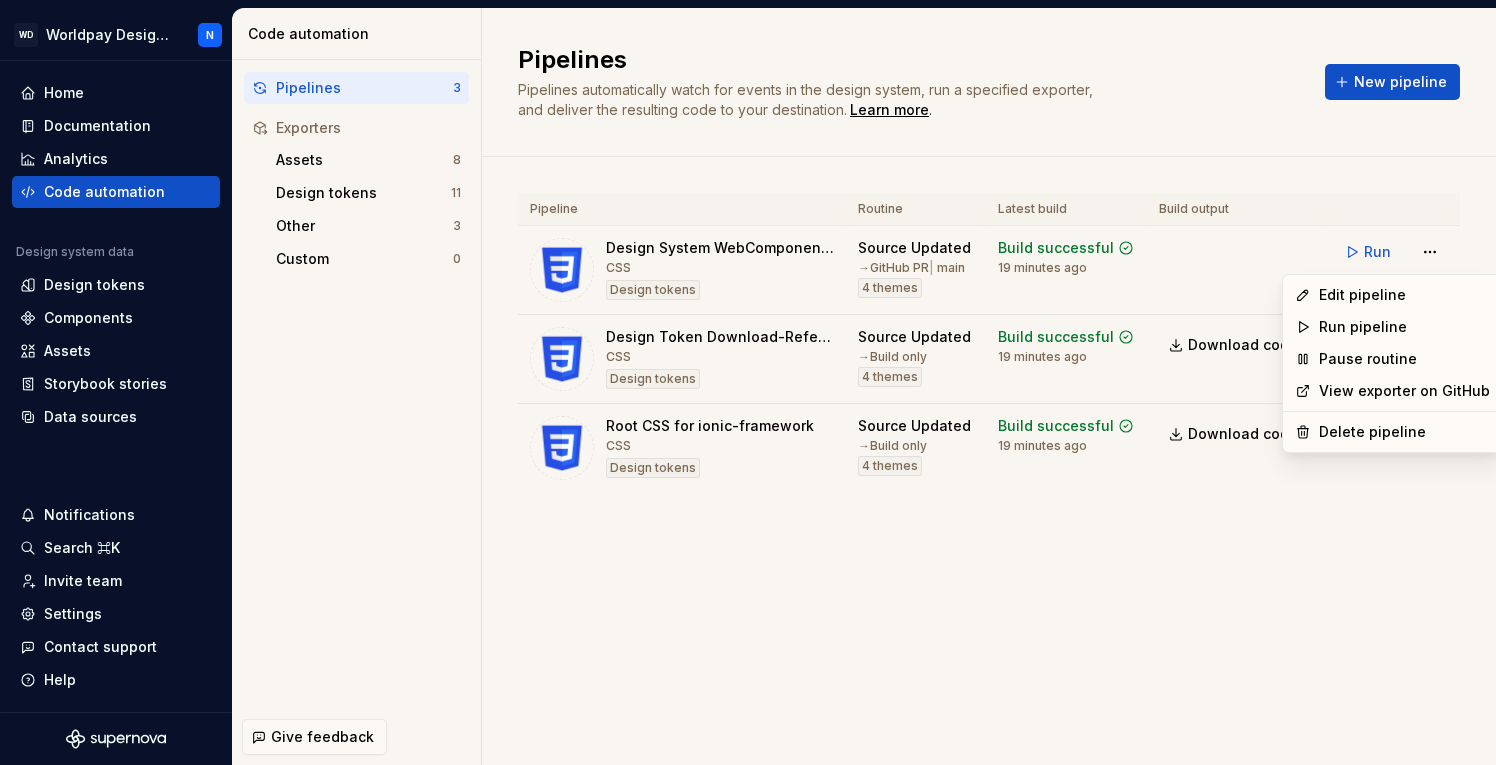 click on "WD Worldpay Design System N Home Documentation Analytics Code automation Design system data Design tokens Components Assets Storybook stories Data sources Notifications Search ⌘K Invite team Settings Contact support Help Code automation Pipelines 3 Exporters Assets 8 Design tokens 11 Other 3 Custom 0 Give feedback Pipelines Pipelines automatically watch for events in the design system, run a specified exporter, and deliver the resulting code to your destination.   Learn more . New pipeline Pipeline Routine Latest build Build output Design System WebComponent Core CSS Design tokens Source Updated →  GitHub PR  |   main 4 themes Build successful 19 minutes ago Run Design Token Download-Reference-Only CSS Design tokens Source Updated →  Build only 4 themes Build successful 19 minutes ago Download code Run Root CSS for ionic-framework CSS Design tokens Source Updated →  Build only 4 themes Build successful 19 minutes ago Download code Run   Edit pipeline Run pipeline Pause routine View exporter on GitHub" at bounding box center (748, 382) 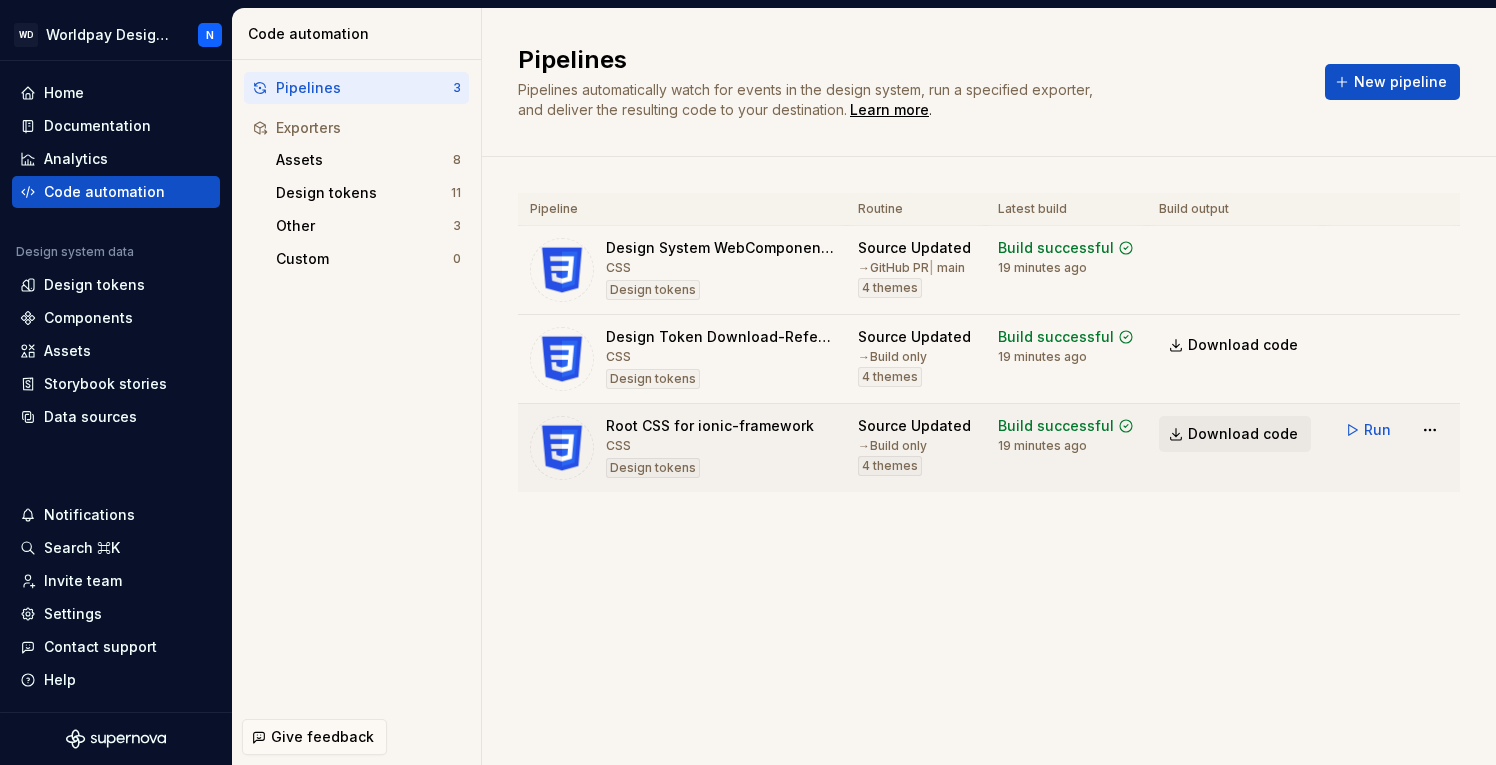click on "Download code" at bounding box center [1243, 434] 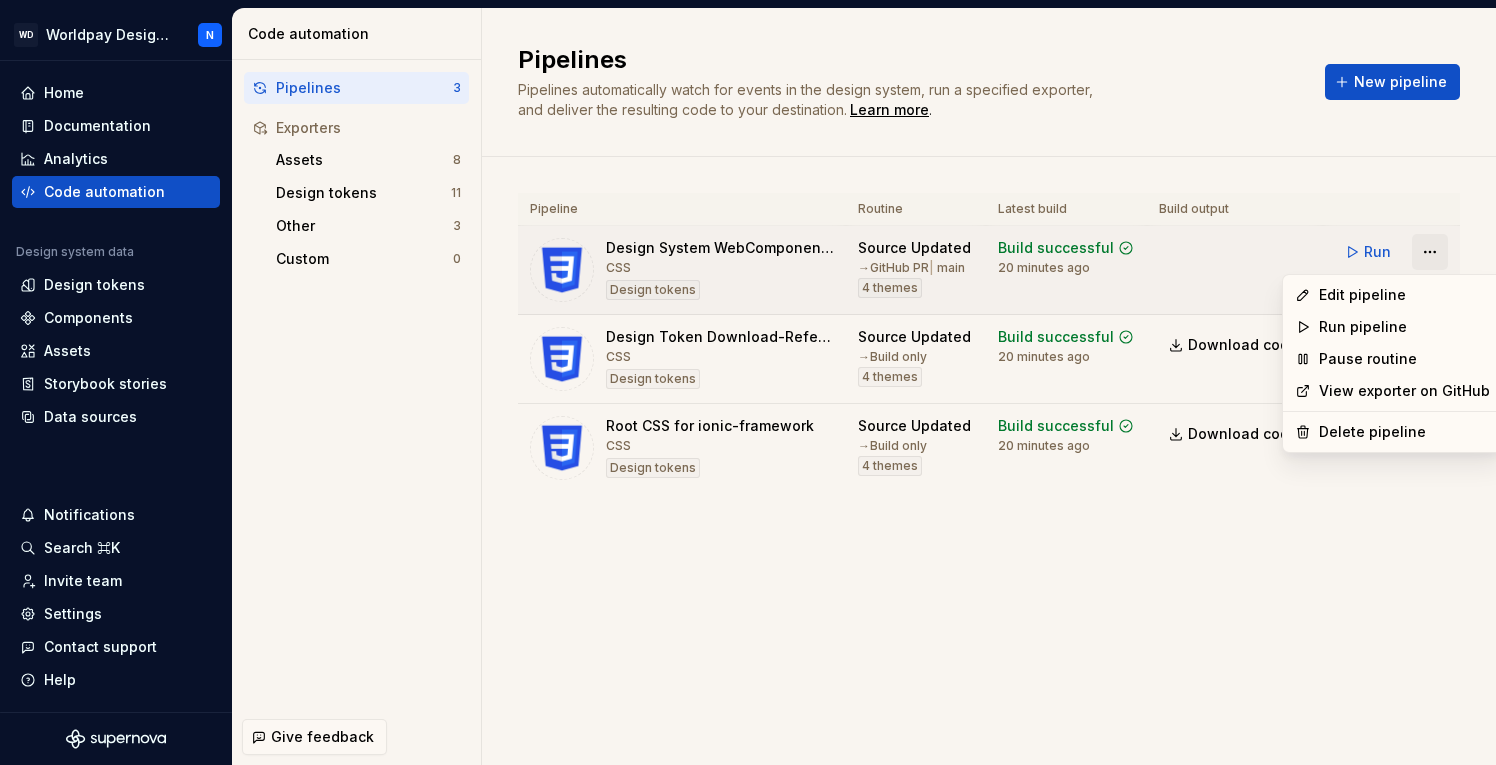 click on "WD Worldpay Design System N Home Documentation Analytics Code automation Design system data Design tokens Components Assets Storybook stories Data sources Notifications Search ⌘K Invite team Settings Contact support Help Code automation Pipelines 3 Exporters Assets 8 Design tokens 11 Other 3 Custom 0 Give feedback Pipelines Pipelines automatically watch for events in the design system, run a specified exporter, and deliver the resulting code to your destination.   Learn more . New pipeline Pipeline Routine Latest build Build output Design System WebComponent Core CSS Design tokens Source Updated →  GitHub PR  |   main 4 themes Build successful 20 minutes ago Run Design Token Download-Reference-Only CSS Design tokens Source Updated →  Build only 4 themes Build successful 20 minutes ago Download code Run Root CSS for ionic-framework CSS Design tokens Source Updated →  Build only 4 themes Build successful 20 minutes ago Download code Run   Edit pipeline Run pipeline Pause routine View exporter on GitHub" at bounding box center [748, 382] 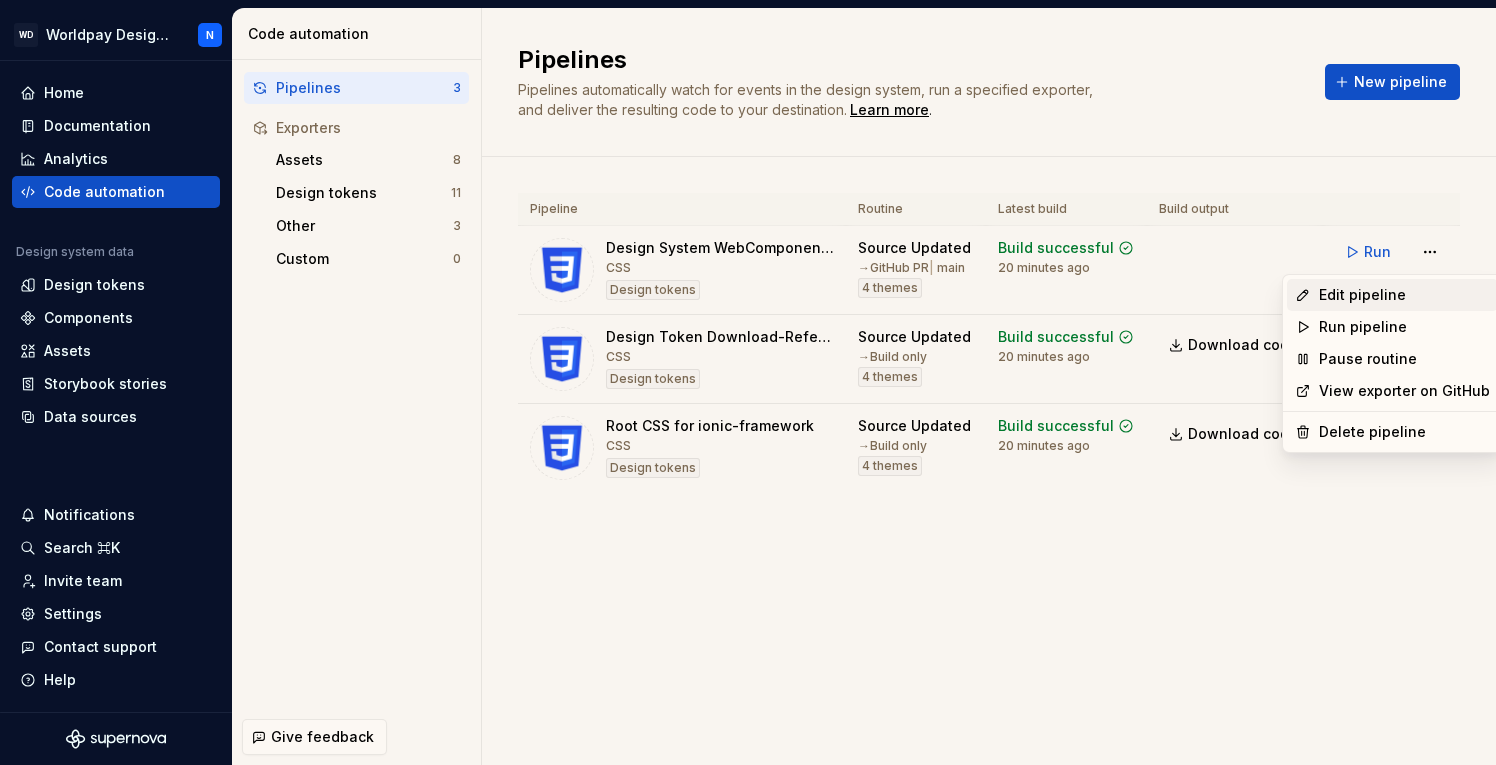 click on "Edit pipeline" at bounding box center [1404, 295] 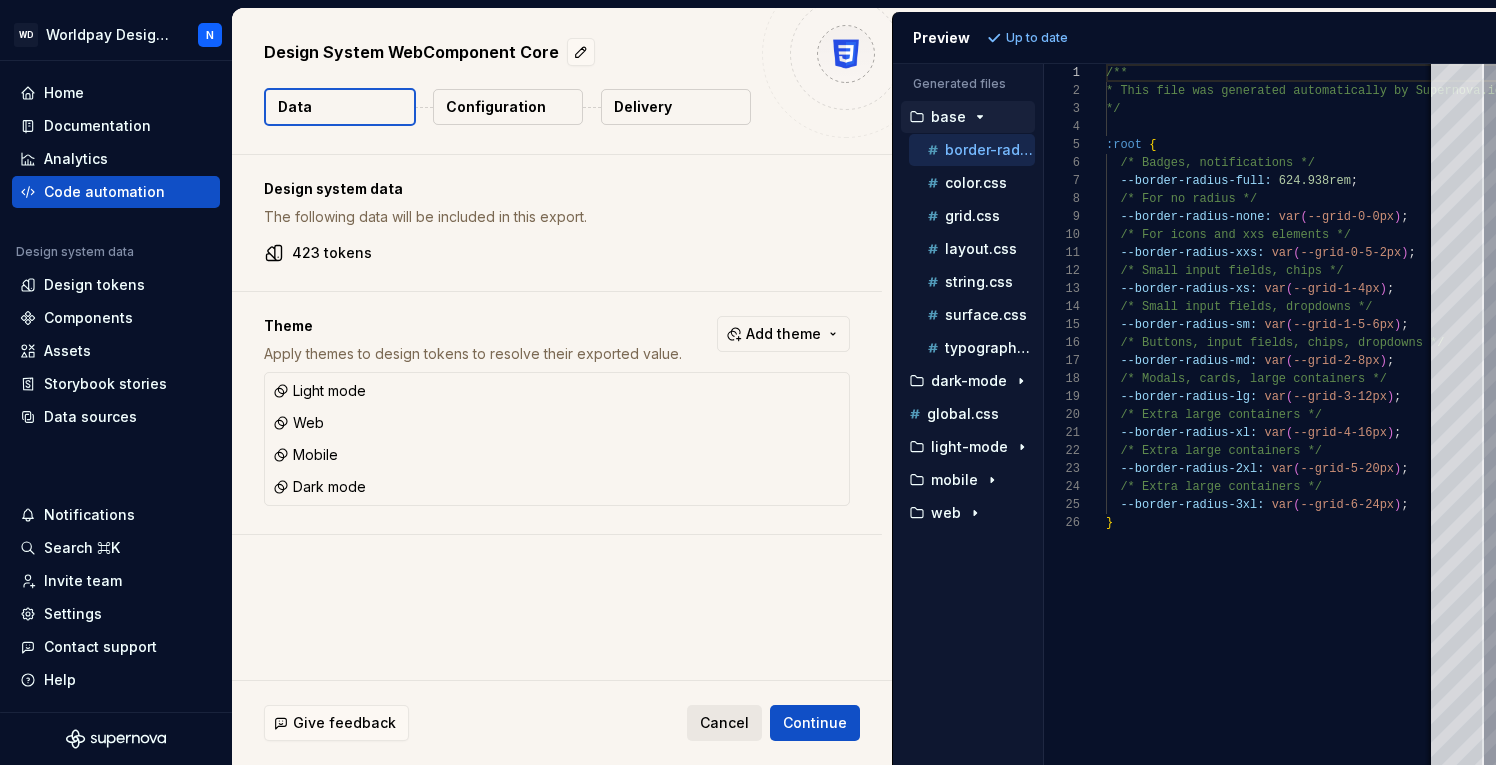 click on "Cancel" at bounding box center (724, 723) 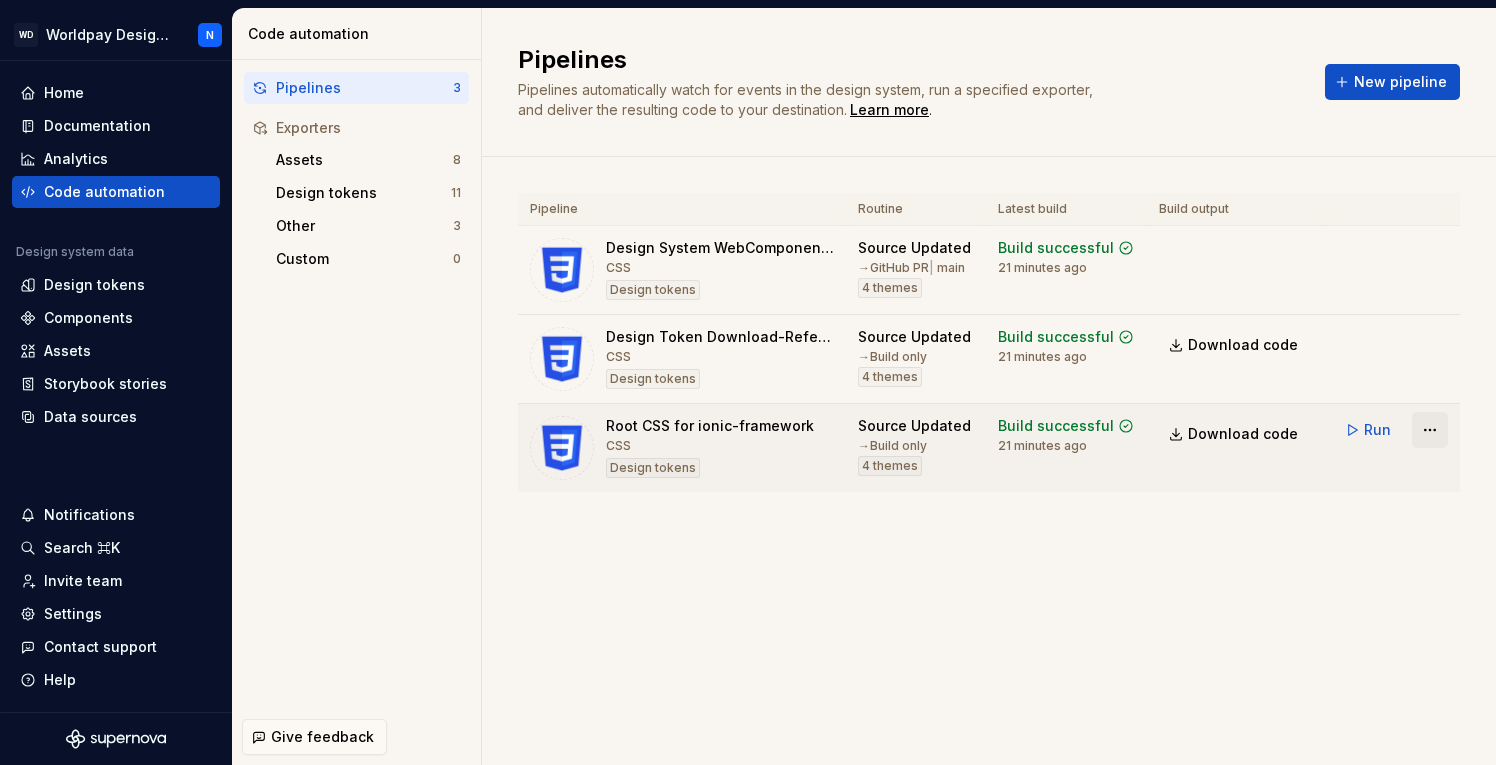 click on "WD Worldpay Design System N Home Documentation Analytics Code automation Design system data Design tokens Components Assets Storybook stories Data sources Notifications Search ⌘K Invite team Settings Contact support Help Code automation Pipelines 3 Exporters Assets 8 Design tokens 11 Other 3 Custom 0 Give feedback Pipelines Pipelines automatically watch for events in the design system, run a specified exporter, and deliver the resulting code to your destination.   Learn more . New pipeline Pipeline Routine Latest build Build output Design System WebComponent Core CSS Design tokens Source Updated →  GitHub PR  |   main 4 themes Build successful 21 minutes ago Run Design Token Download-Reference-Only CSS Design tokens Source Updated →  Build only 4 themes Build successful 21 minutes ago Download code Run Root CSS for ionic-framework CSS Design tokens Source Updated →  Build only 4 themes Build successful 21 minutes ago Download code Run" at bounding box center [748, 382] 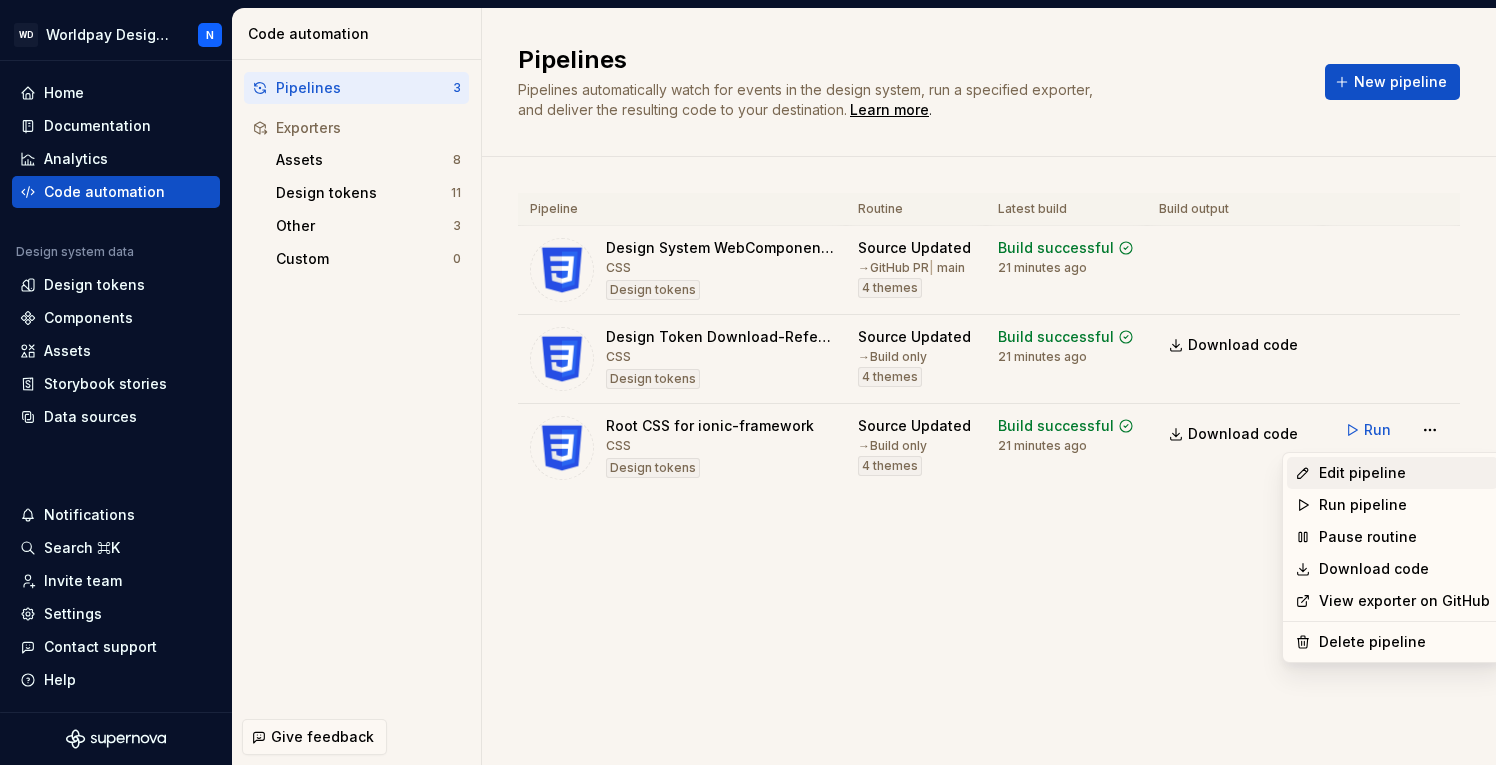 click on "Edit pipeline" at bounding box center (1404, 473) 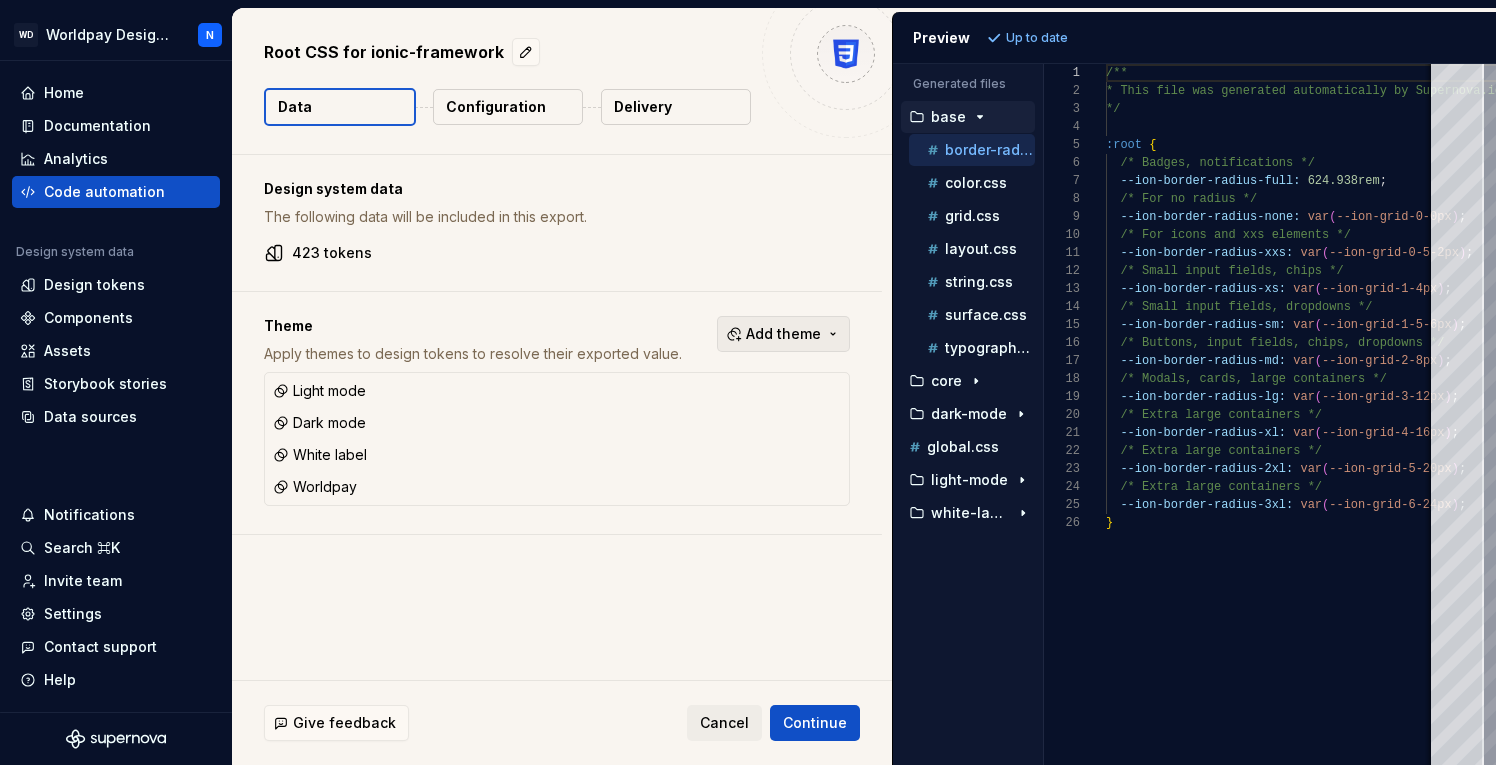 click on "Add theme" at bounding box center (783, 334) 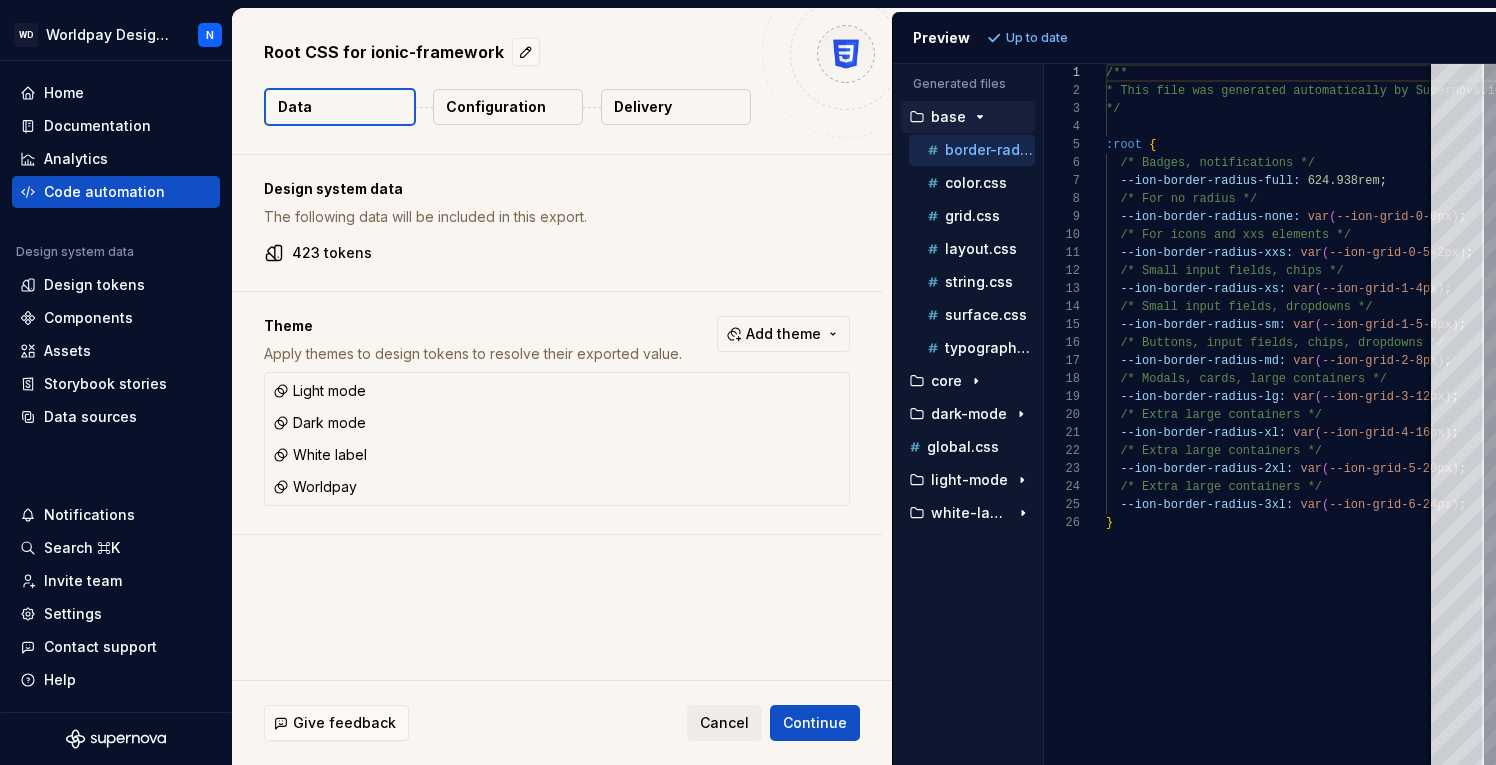 click on "WD Worldpay Design System N Home Documentation Analytics Code automation Design system data Design tokens Components Assets Storybook stories Data sources Notifications Search ⌘K Invite team Settings Contact support Help Root CSS for ionic-framework Data Configuration Delivery Design system data The following data will be included in this export. 423 tokens Theme Apply themes to design tokens to resolve their exported value. Add theme Light mode Dark mode White label Worldpay Give feedback Cancel Continue Preview Up to date Generated files
Accessibility guide for tree .
Navigate the tree with the arrow keys. Common tree hotkeys apply. Further keybindings are available:
enter to execute primary action on focused item
f2 to start renaming the focused item
escape to abort renaming an item
control+d to start dragging selected items
base border-radius.css color.css grid.css layout.css string.css surface.css typography.css core dark-mode 1 2" at bounding box center (748, 382) 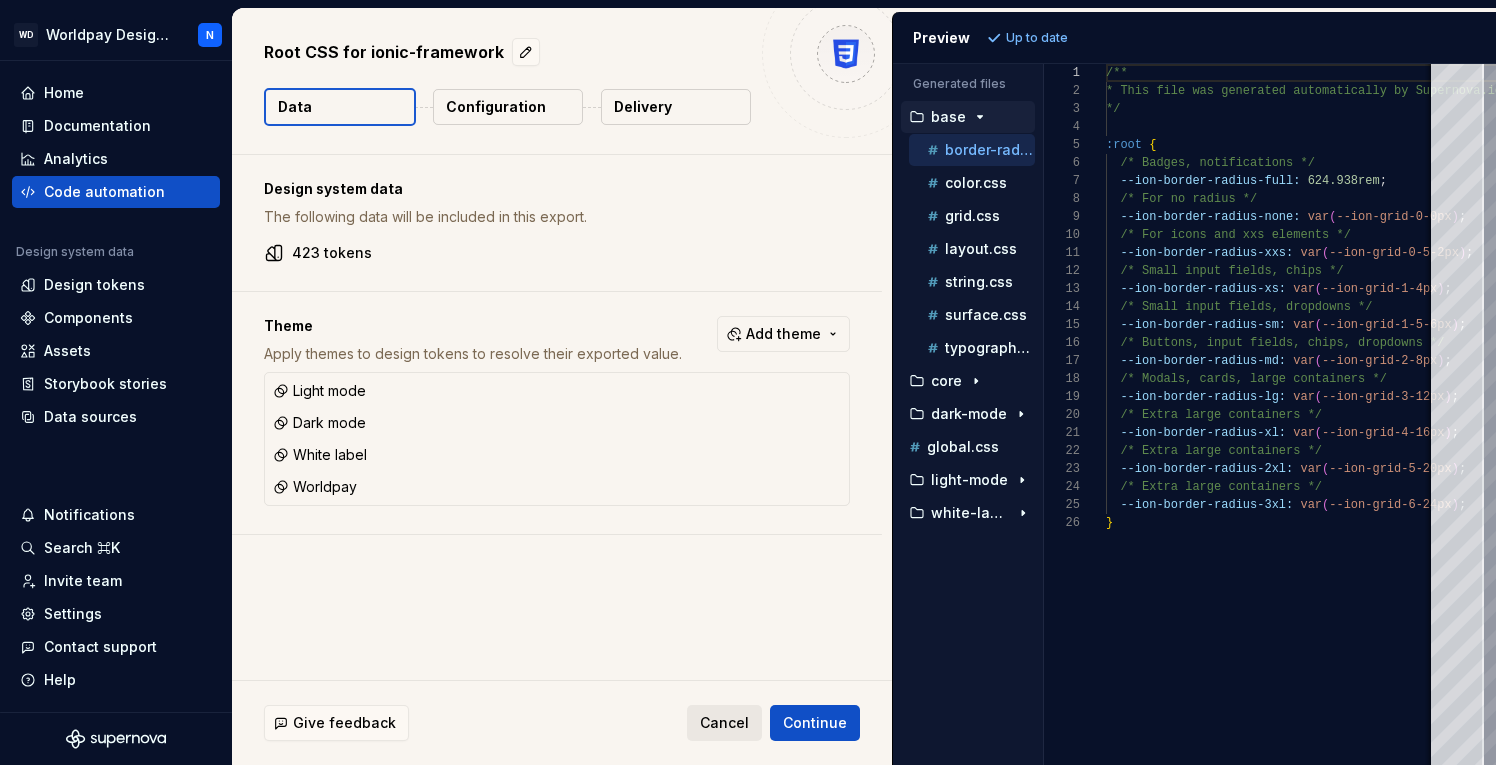 click on "Cancel" at bounding box center [724, 723] 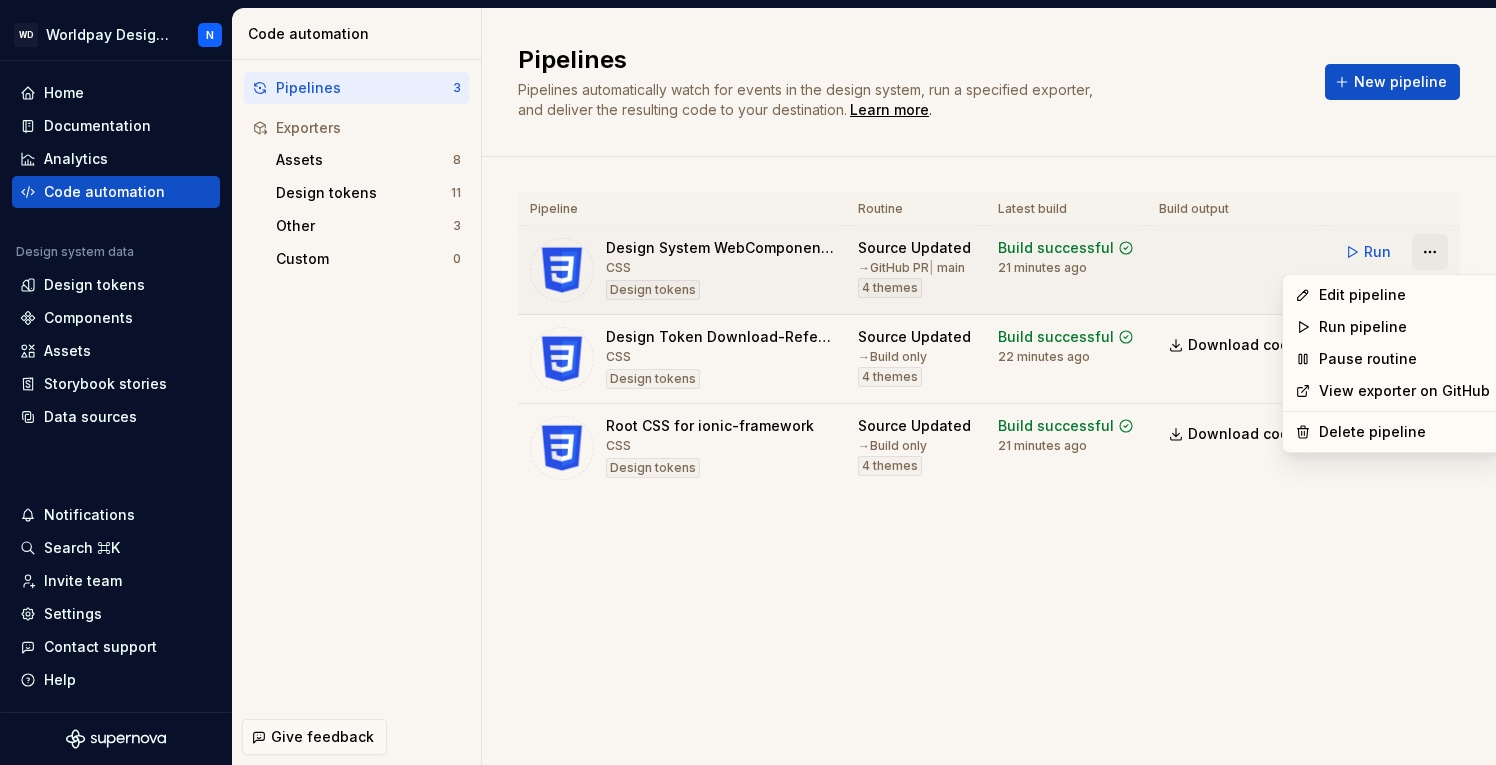 click on "WD Worldpay Design System N Home Documentation Analytics Code automation Design system data Design tokens Components Assets Storybook stories Data sources Notifications Search ⌘K Invite team Settings Contact support Help Code automation Pipelines 3 Exporters Assets 8 Design tokens 11 Other 3 Custom 0 Give feedback Pipelines Pipelines automatically watch for events in the design system, run a specified exporter, and deliver the resulting code to your destination.   Learn more . New pipeline Pipeline Routine Latest build Build output Design System WebComponent Core CSS Design tokens Source Updated →  GitHub PR  |   main 4 themes Build successful 21 minutes ago Run Design Token Download-Reference-Only CSS Design tokens Source Updated →  Build only 4 themes Build successful 22 minutes ago Download code Run Root CSS for ionic-framework CSS Design tokens Source Updated →  Build only 4 themes Build successful 21 minutes ago Download code Run   Edit pipeline Run pipeline Pause routine View exporter on GitHub" at bounding box center (748, 382) 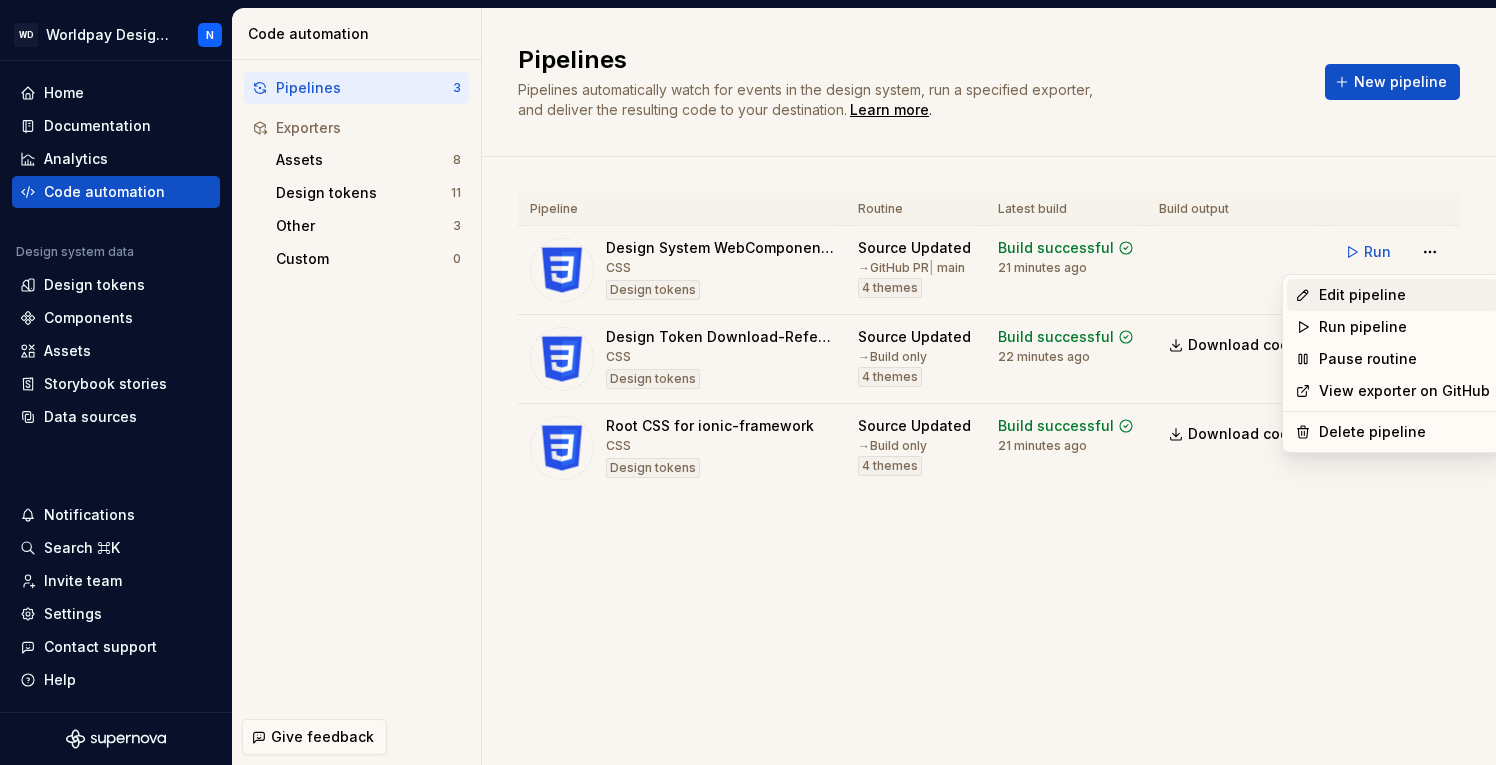 click on "Edit pipeline" at bounding box center (1404, 295) 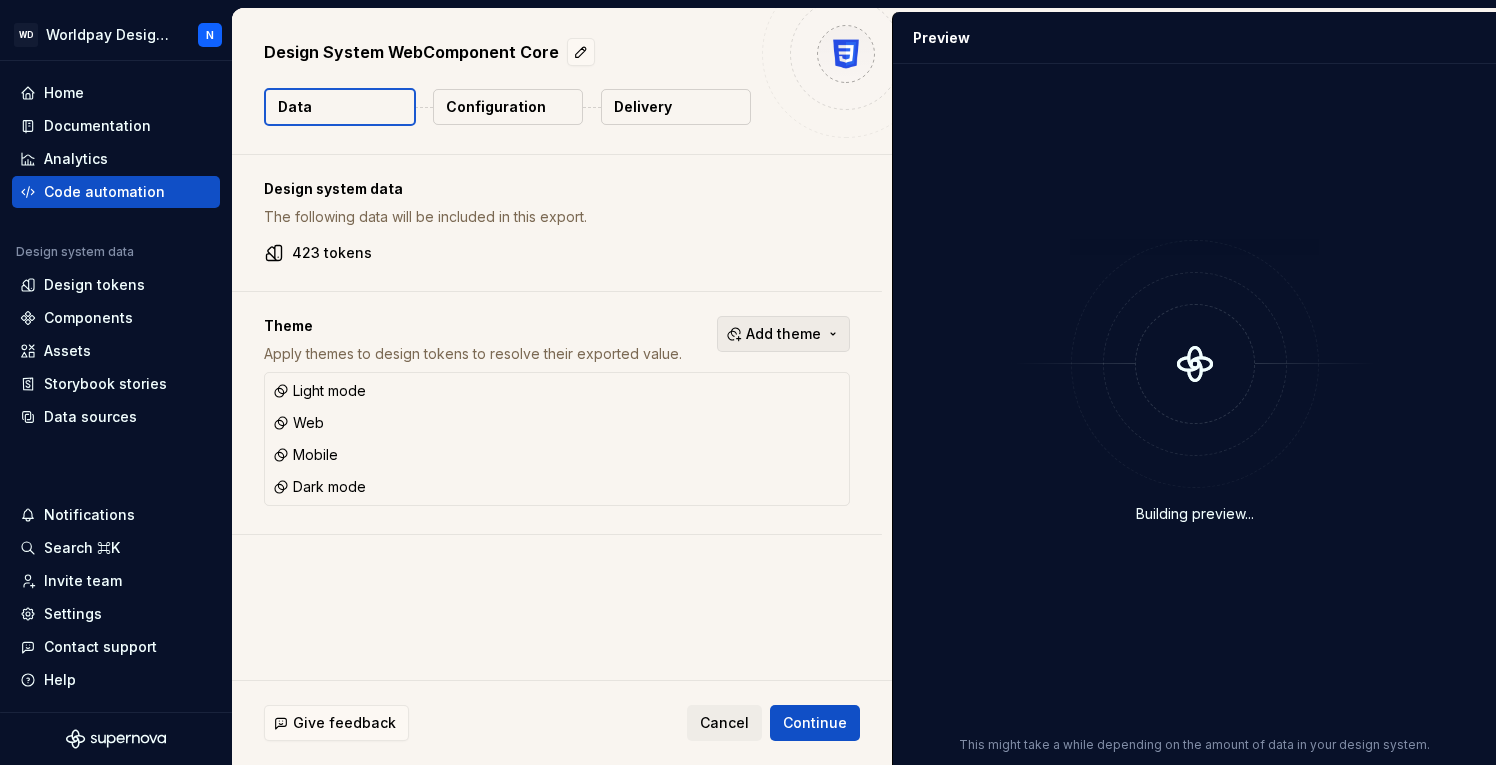click on "Add theme" at bounding box center [783, 334] 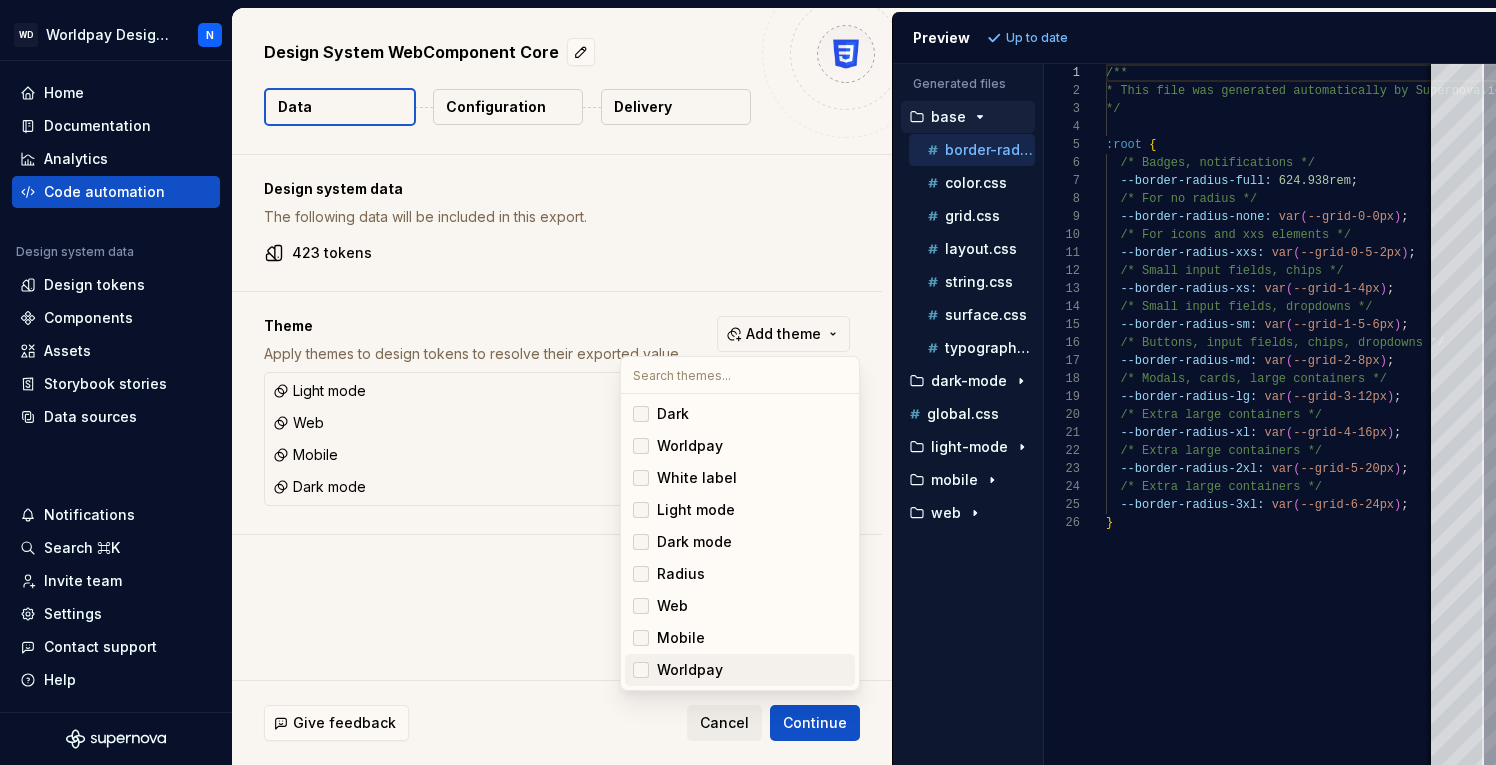 click on "WD Worldpay Design System N Home Documentation Analytics Code automation Design system data Design tokens Components Assets Storybook stories Data sources Notifications Search ⌘K Invite team Settings Contact support Help Design System WebComponent Core Data Configuration Delivery Design system data The following data will be included in this export. 423 tokens Theme Apply themes to design tokens to resolve their exported value. Add theme Light mode Web Mobile Dark mode Give feedback Cancel Continue Preview Up to date Generated files
Accessibility guide for tree .
Navigate the tree with the arrow keys. Common tree hotkeys apply. Further keybindings are available:
enter to execute primary action on focused item
f2 to start renaming the focused item
escape to abort renaming an item
control+d to start dragging selected items
base border-radius.css color.css grid.css layout.css string.css surface.css typography.css dark-mode global.css web 1" at bounding box center (748, 382) 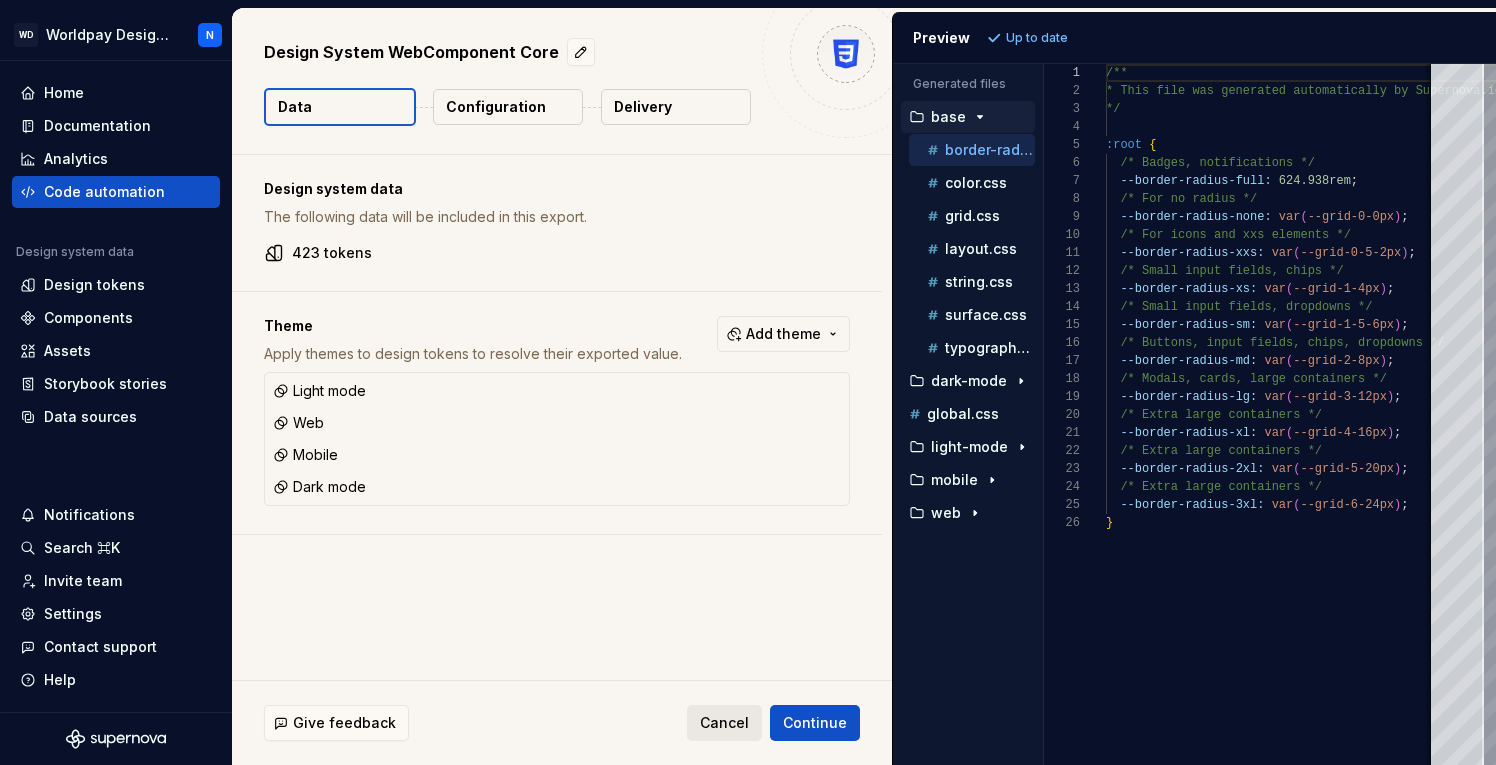click on "Cancel" at bounding box center (724, 723) 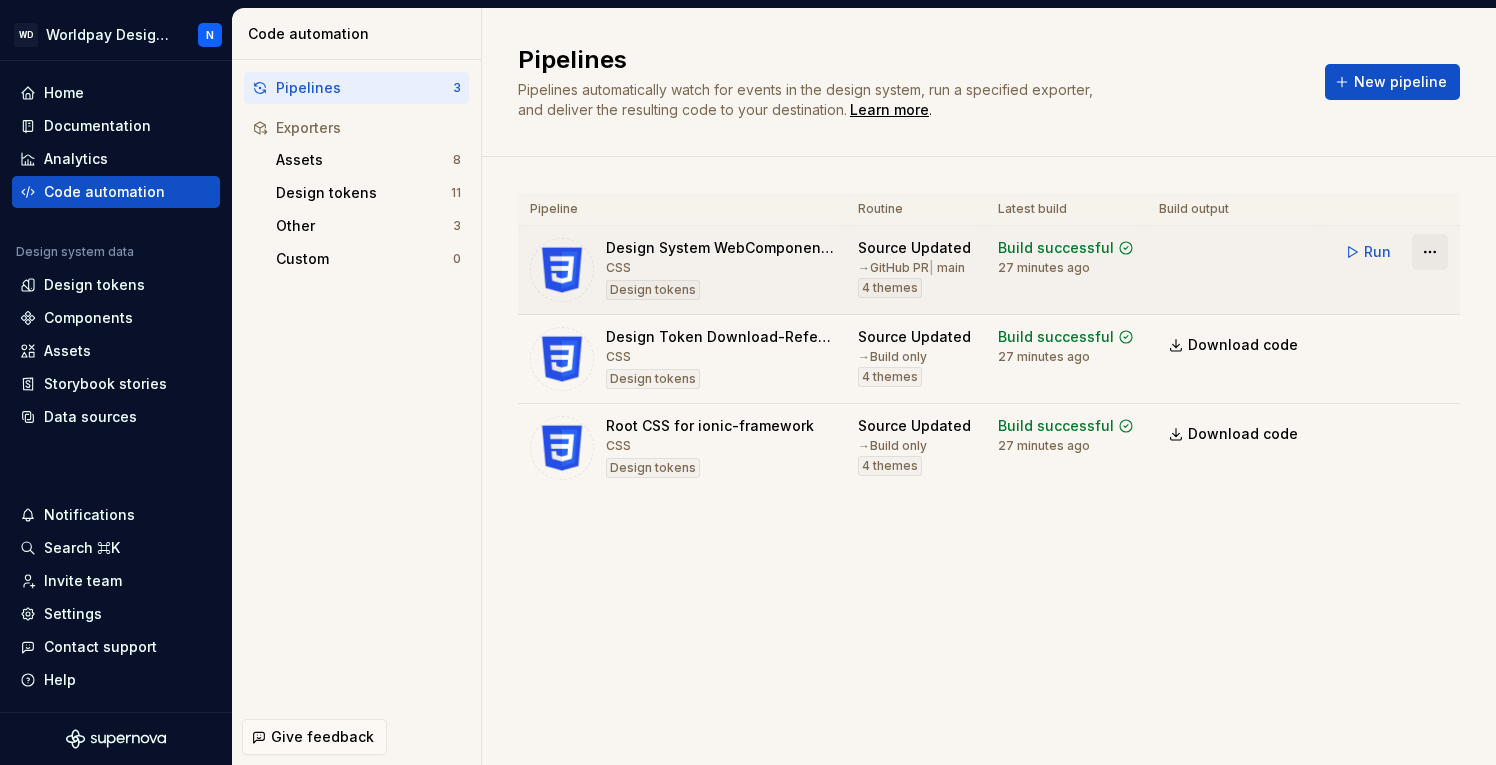 click on "WD Worldpay Design System N Home Documentation Analytics Code automation Design system data Design tokens Components Assets Storybook stories Data sources Notifications Search ⌘K Invite team Settings Contact support Help Code automation Pipelines 3 Exporters Assets 8 Design tokens 11 Other 3 Custom 0 Give feedback Pipelines Pipelines automatically watch for events in the design system, run a specified exporter, and deliver the resulting code to your destination.   Learn more . New pipeline Pipeline Routine Latest build Build output Design System WebComponent Core CSS Design tokens Source Updated →  GitHub PR  |   main 4 themes Build successful 27 minutes ago Run Design Token Download-Reference-Only CSS Design tokens Source Updated →  Build only 4 themes Build successful 27 minutes ago Download code Run Root CSS for ionic-framework CSS Design tokens Source Updated →  Build only 4 themes Build successful 27 minutes ago Download code Run" at bounding box center (748, 382) 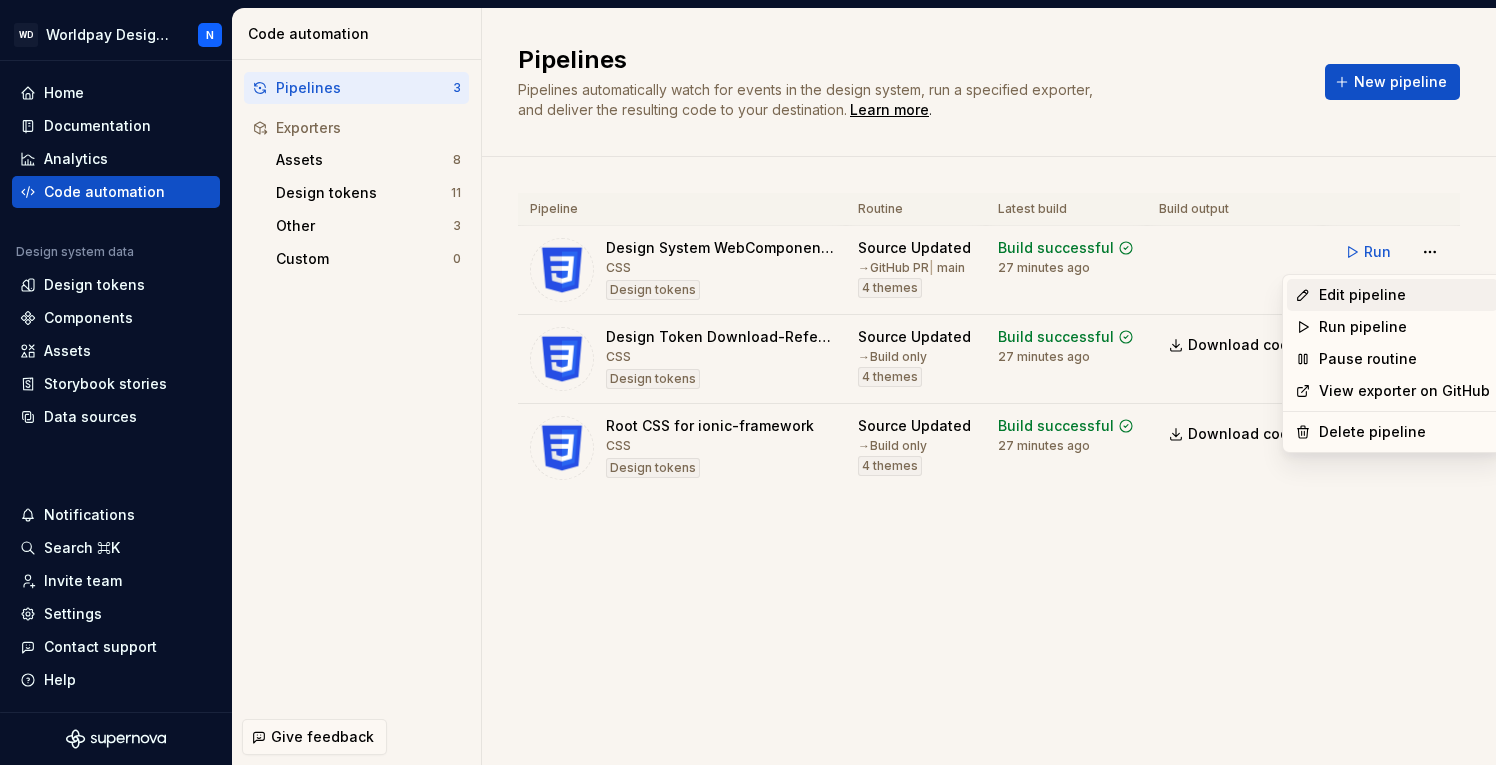 click on "Edit pipeline" at bounding box center [1404, 295] 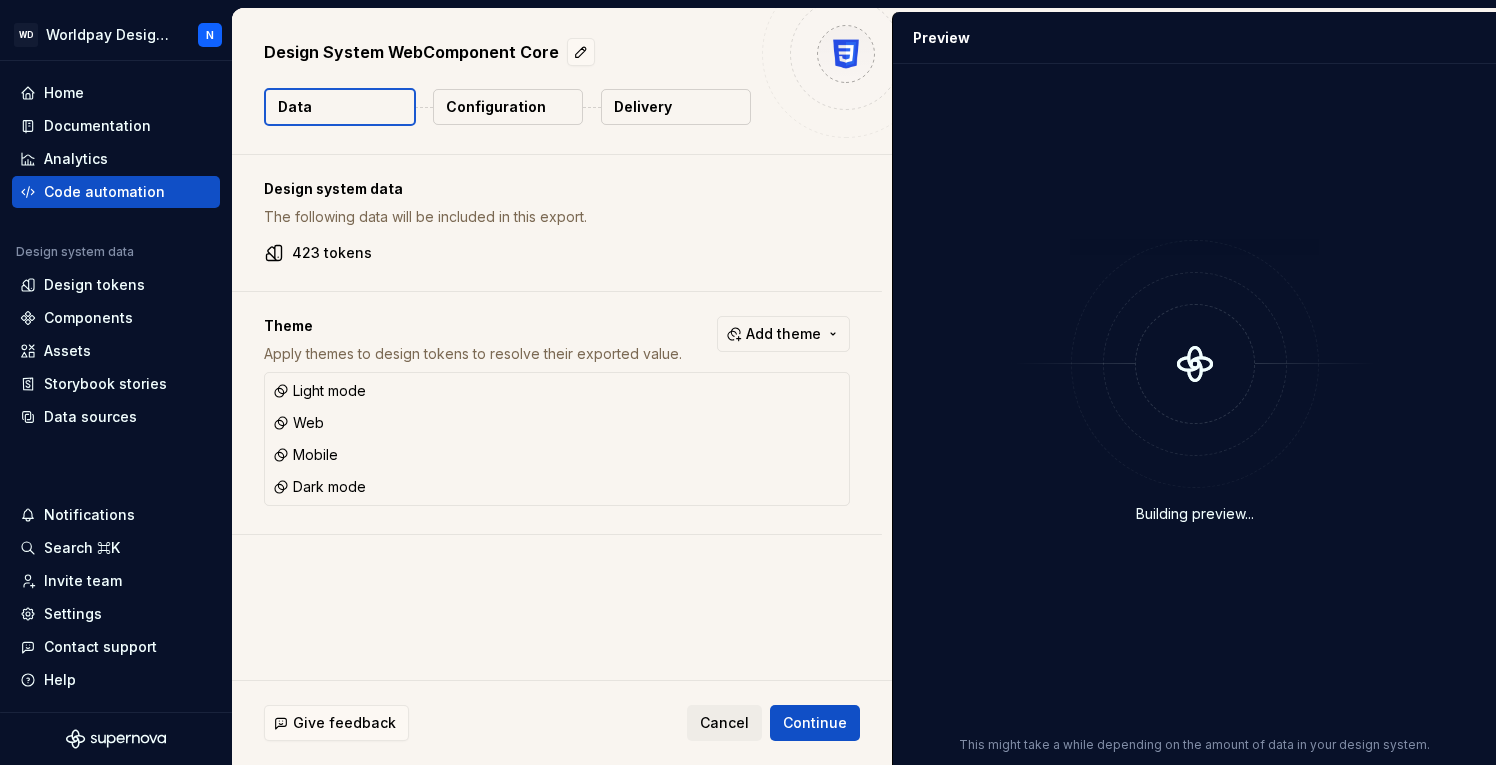 click on "Delivery" at bounding box center [643, 107] 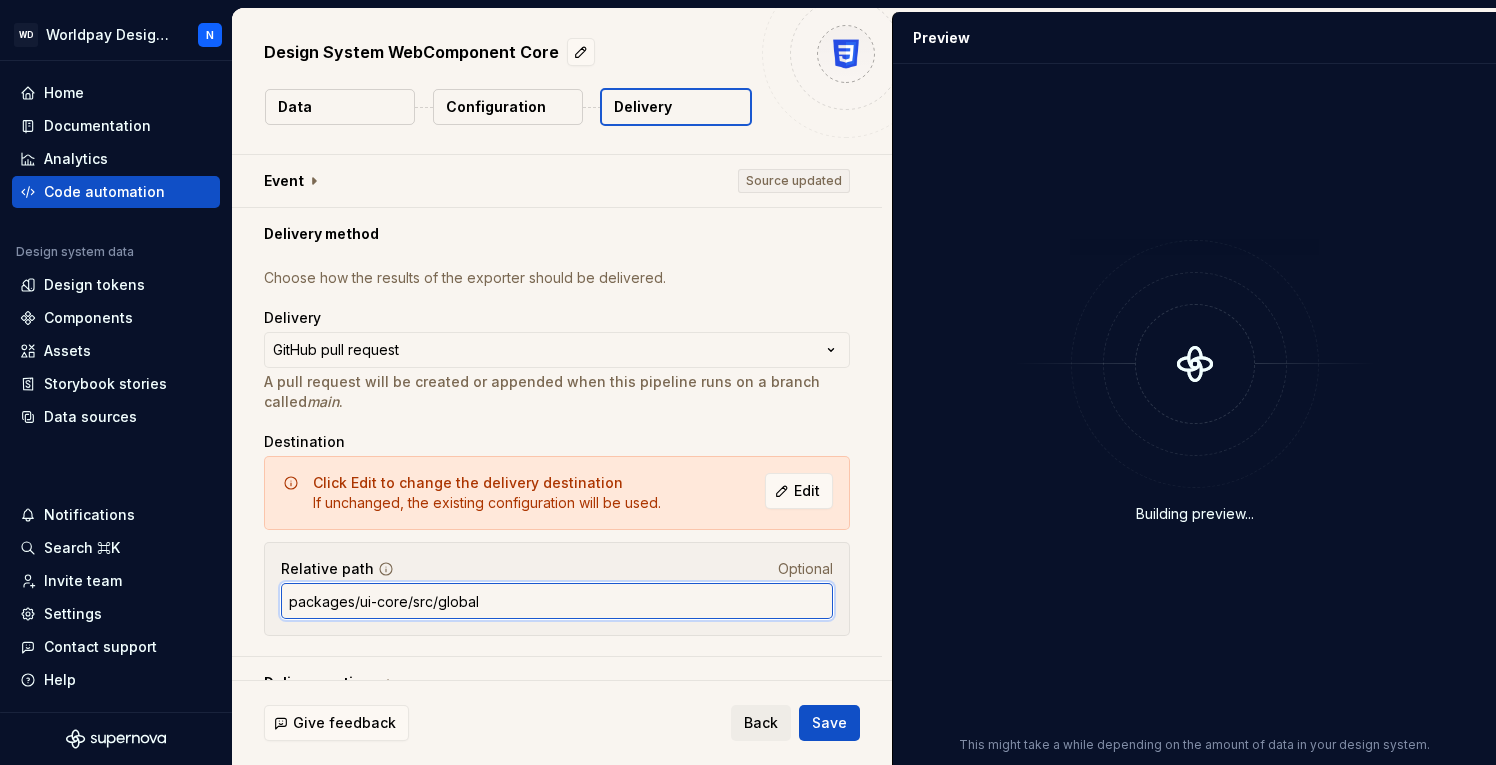 drag, startPoint x: 511, startPoint y: 607, endPoint x: 270, endPoint y: 604, distance: 241.01868 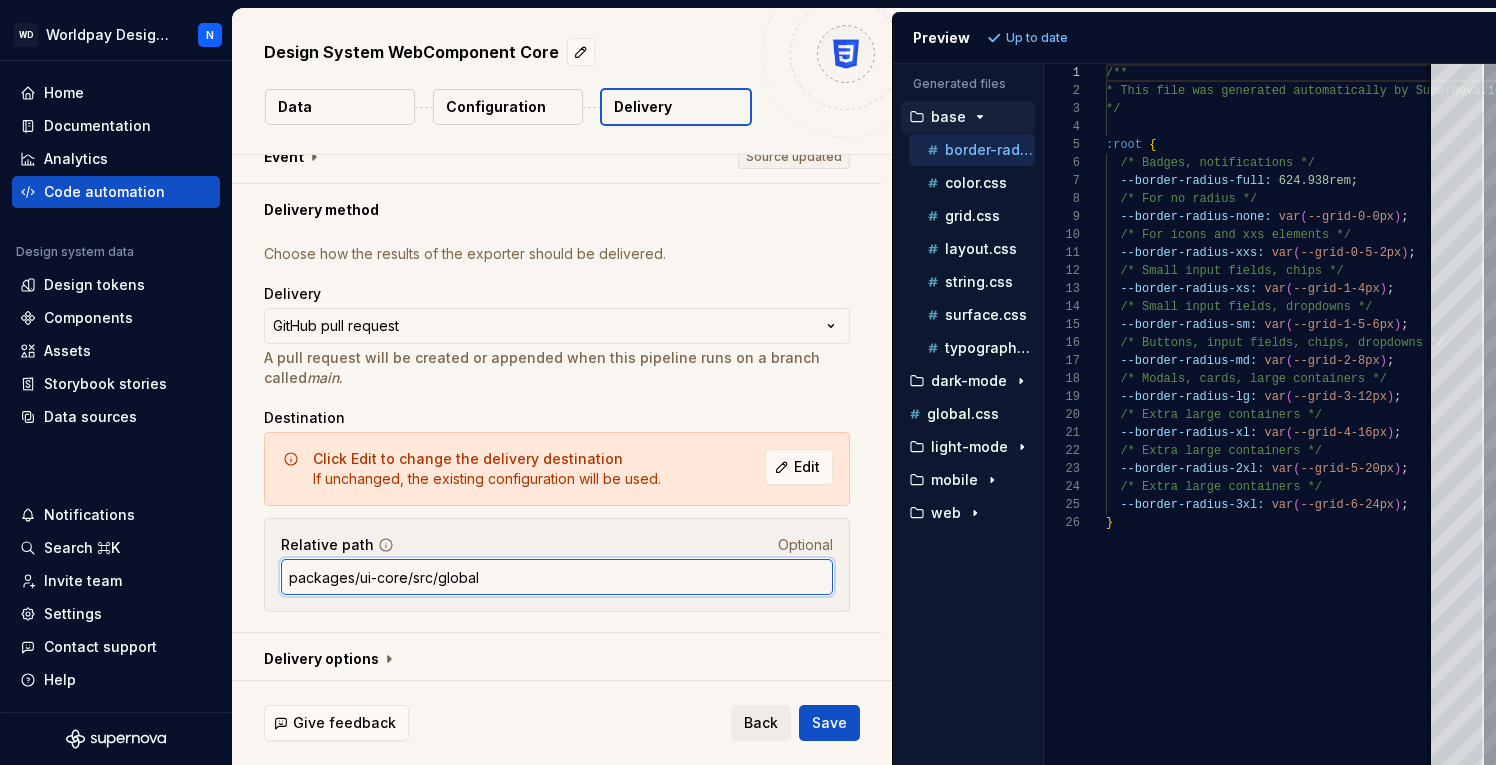scroll, scrollTop: 30, scrollLeft: 0, axis: vertical 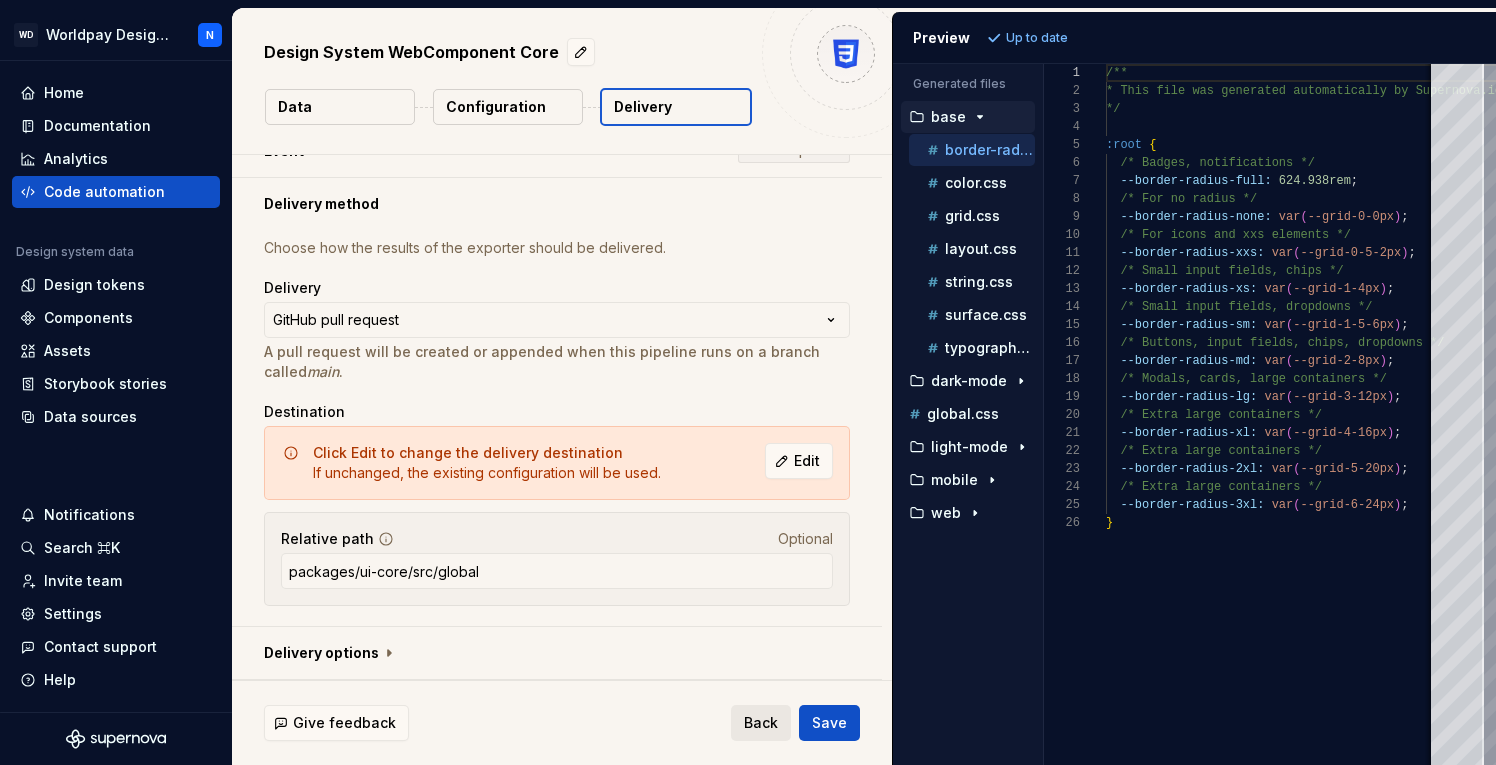 click on "Back" at bounding box center [761, 723] 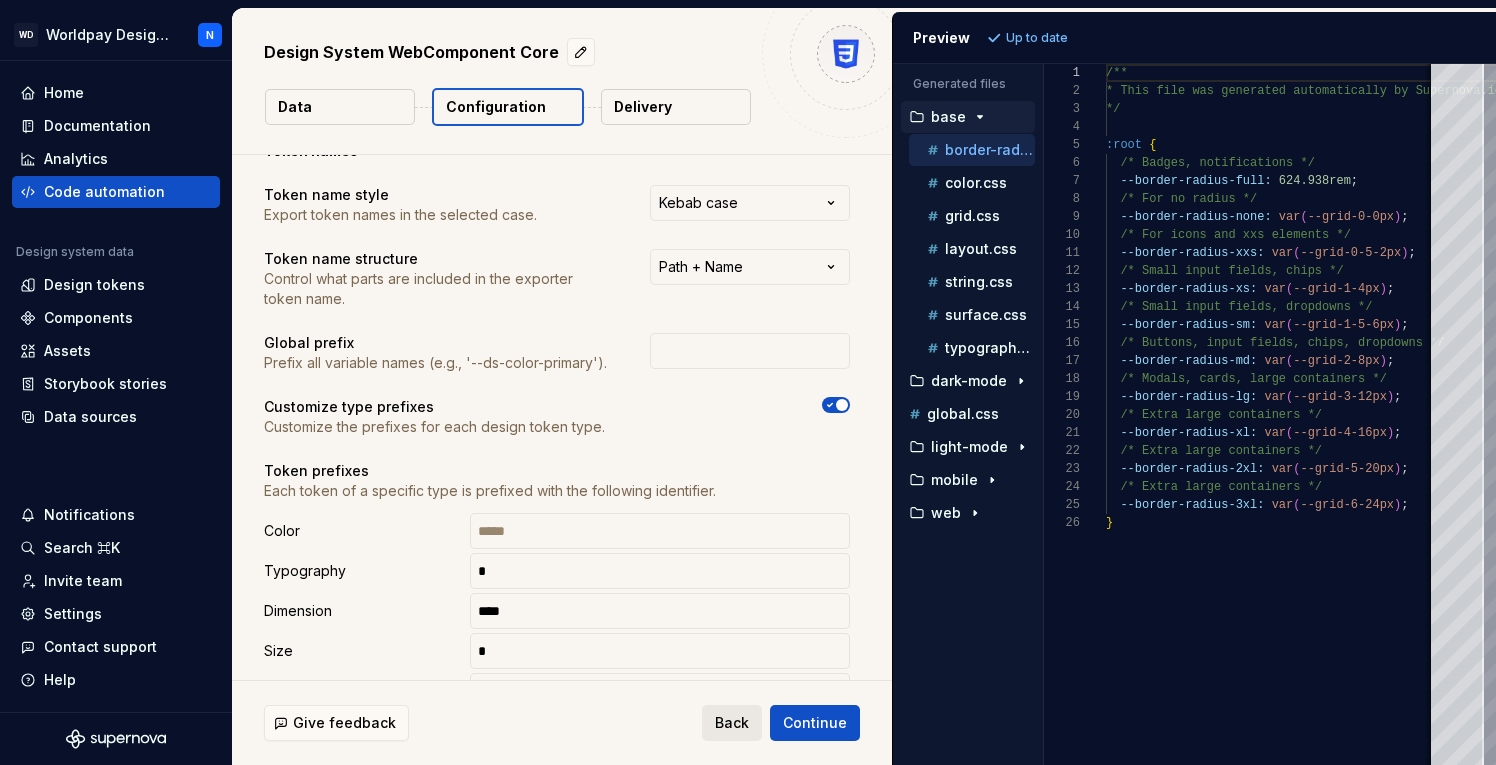 click on "Back" at bounding box center [732, 723] 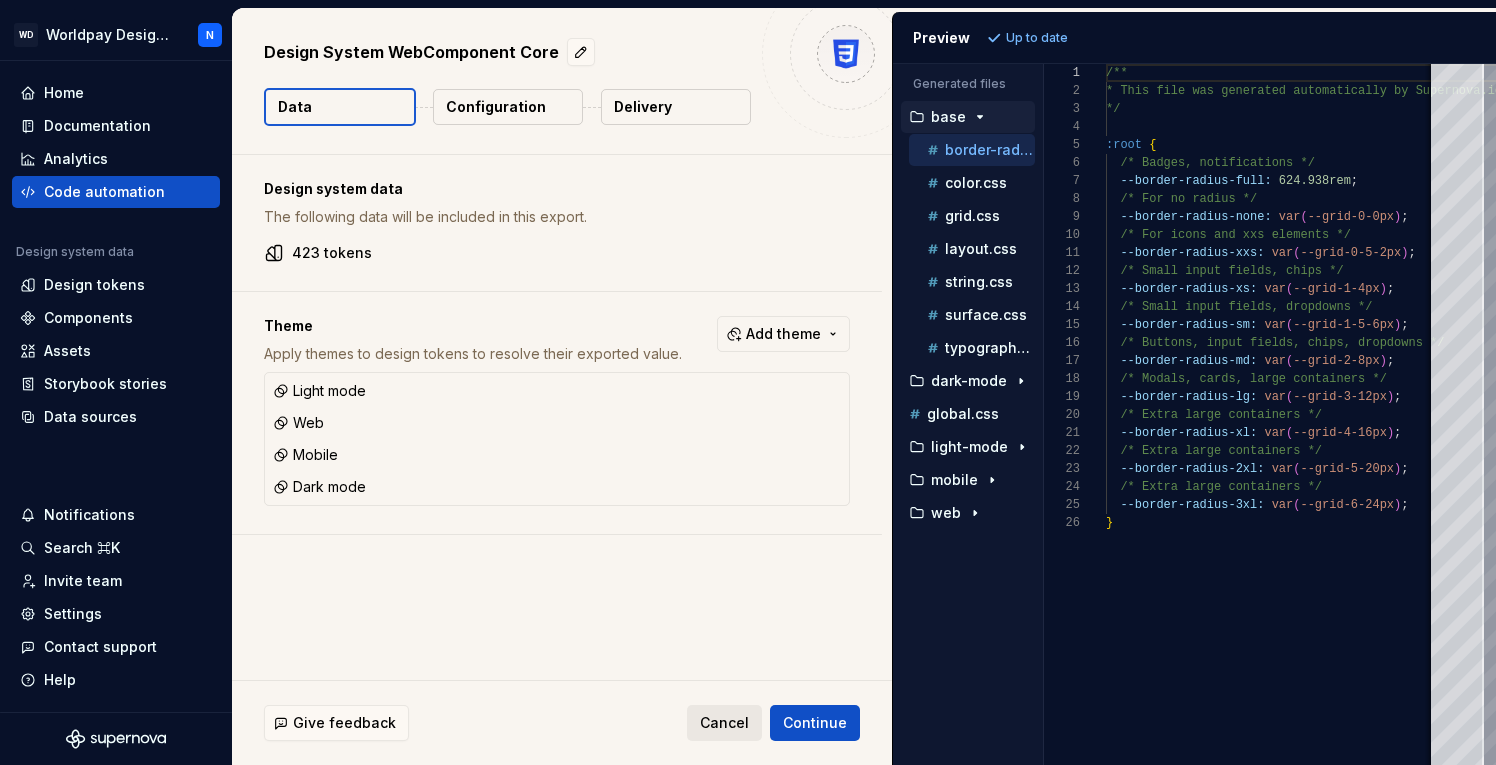 click on "Cancel" at bounding box center [724, 723] 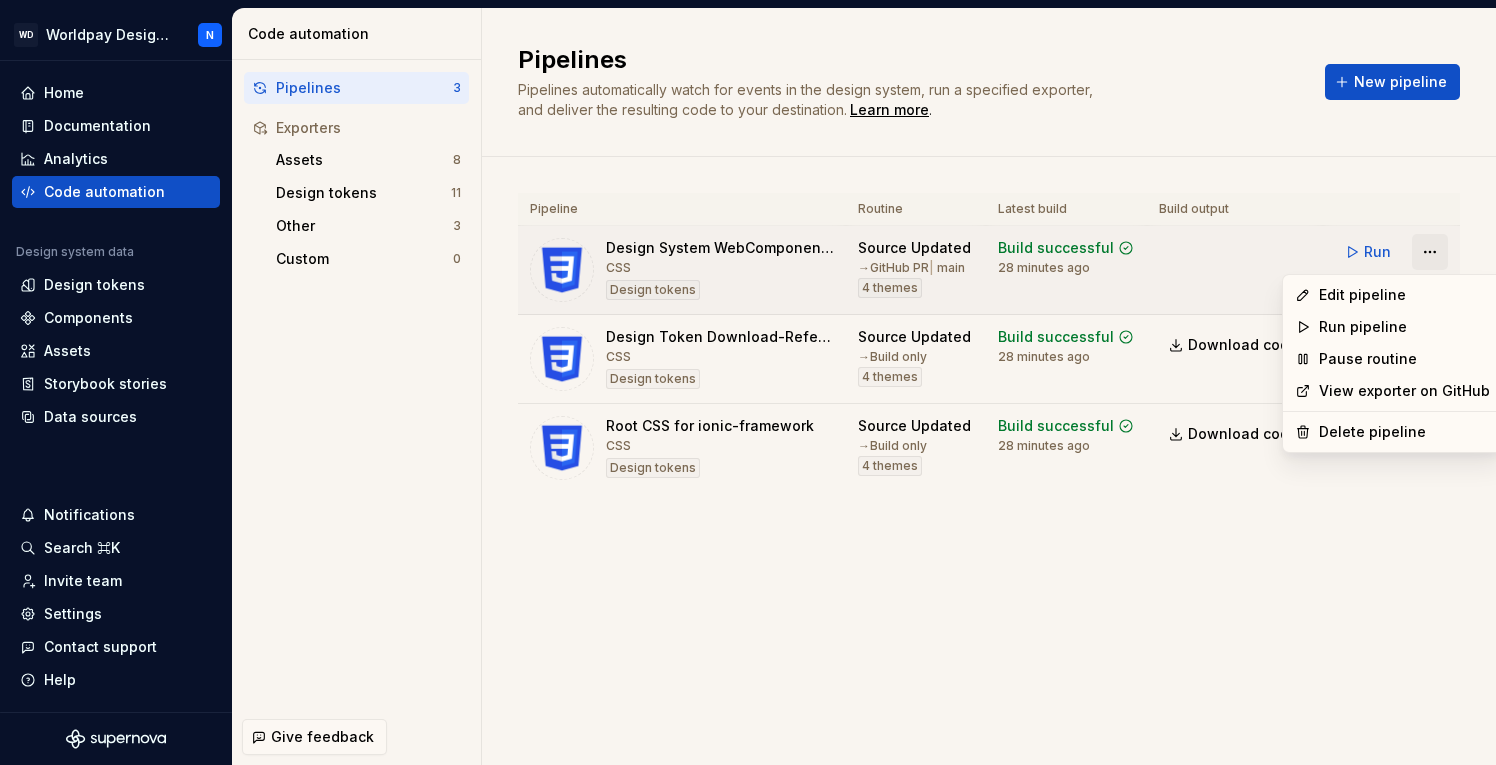 click on "WD Worldpay Design System N Home Documentation Analytics Code automation Design system data Design tokens Components Assets Storybook stories Data sources Notifications Search ⌘K Invite team Settings Contact support Help Code automation Pipelines 3 Exporters Assets 8 Design tokens 11 Other 3 Custom 0 Give feedback Pipelines Pipelines automatically watch for events in the design system, run a specified exporter, and deliver the resulting code to your destination.   Learn more . New pipeline Pipeline Routine Latest build Build output Design System WebComponent Core CSS Design tokens Source Updated →  GitHub PR  |   main 4 themes Build successful 28 minutes ago Run Design Token Download-Reference-Only CSS Design tokens Source Updated →  Build only 4 themes Build successful 28 minutes ago Download code Run Root CSS for ionic-framework CSS Design tokens Source Updated →  Build only 4 themes Build successful 28 minutes ago Download code Run   Edit pipeline Run pipeline Pause routine View exporter on GitHub" at bounding box center (748, 382) 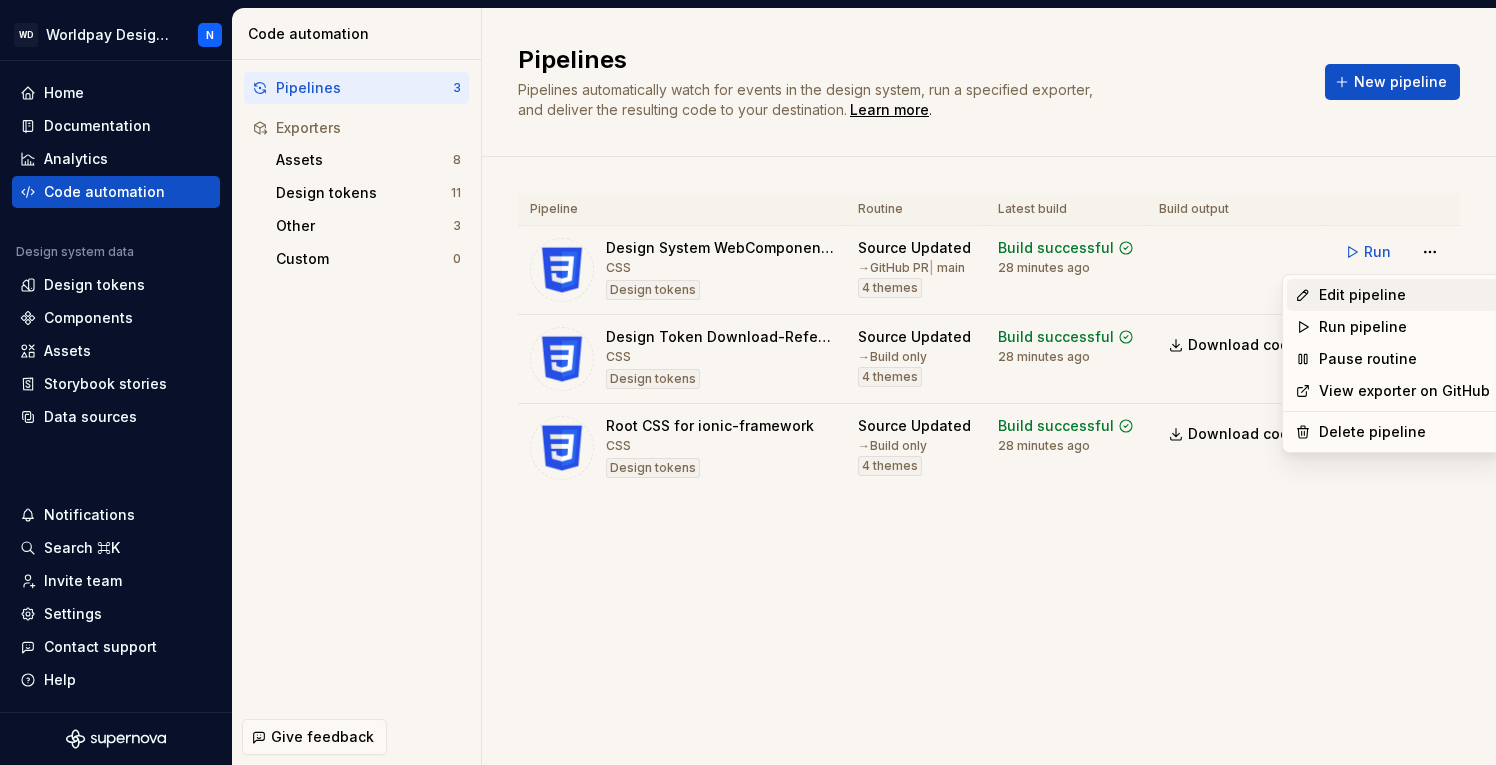 click on "Edit pipeline" at bounding box center [1404, 295] 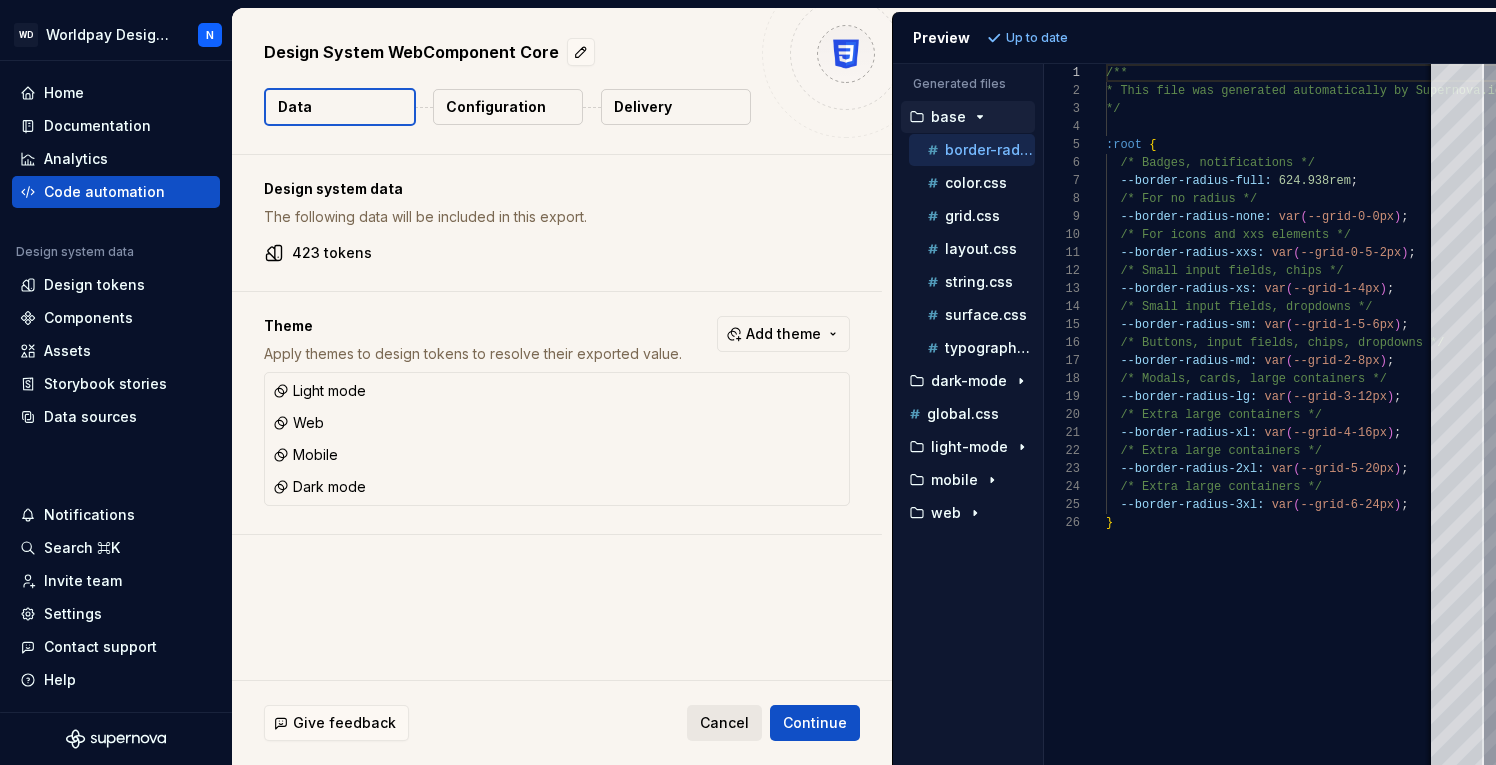click on "Cancel" at bounding box center (724, 723) 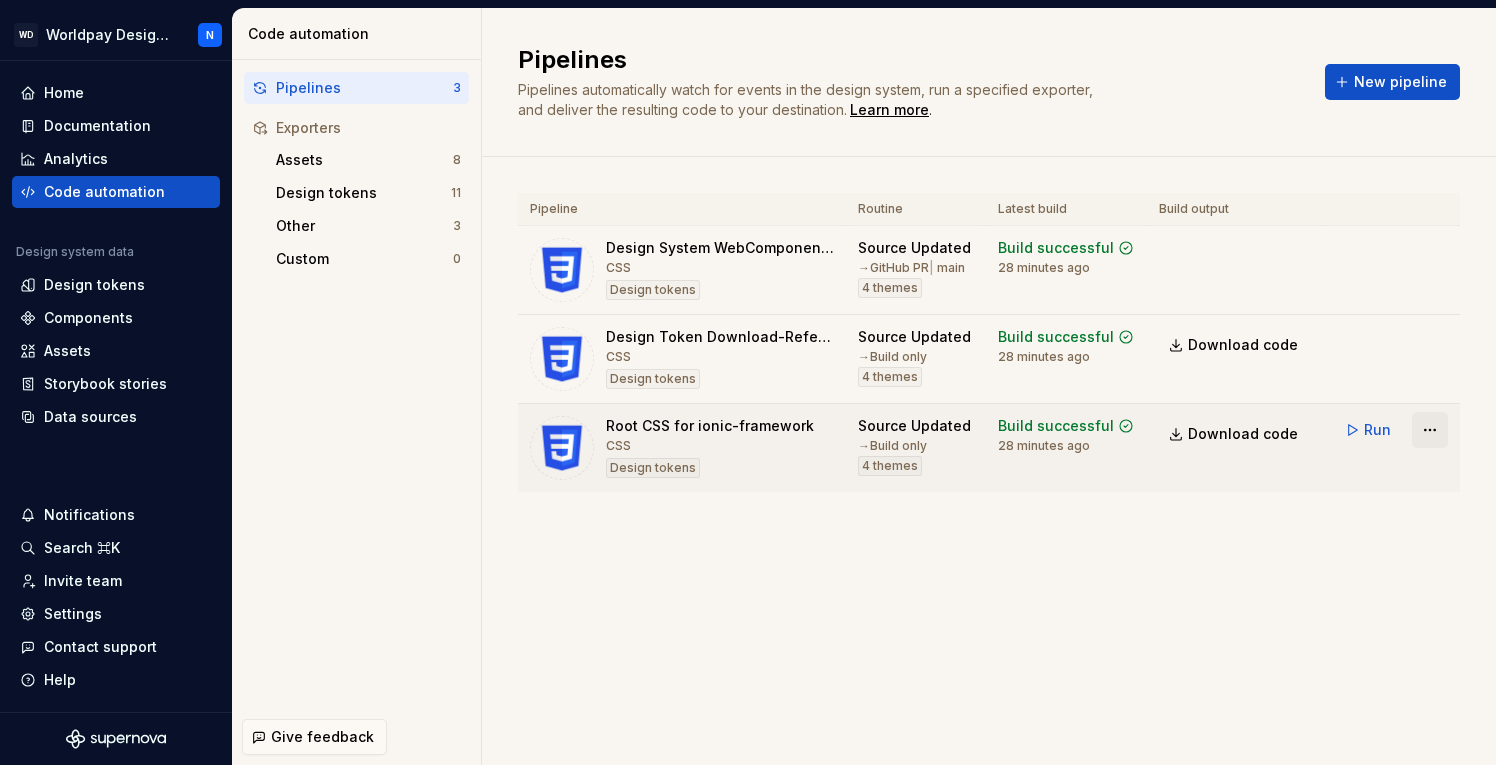 click on "WD Worldpay Design System N Home Documentation Analytics Code automation Design system data Design tokens Components Assets Storybook stories Data sources Notifications Search ⌘K Invite team Settings Contact support Help Code automation Pipelines 3 Exporters Assets 8 Design tokens 11 Other 3 Custom 0 Give feedback Pipelines Pipelines automatically watch for events in the design system, run a specified exporter, and deliver the resulting code to your destination.   Learn more . New pipeline Pipeline Routine Latest build Build output Design System WebComponent Core CSS Design tokens Source Updated →  GitHub PR  |   main 4 themes Build successful 28 minutes ago Run Design Token Download-Reference-Only CSS Design tokens Source Updated →  Build only 4 themes Build successful 28 minutes ago Download code Run Root CSS for ionic-framework CSS Design tokens Source Updated →  Build only 4 themes Build successful 28 minutes ago Download code Run" at bounding box center [748, 382] 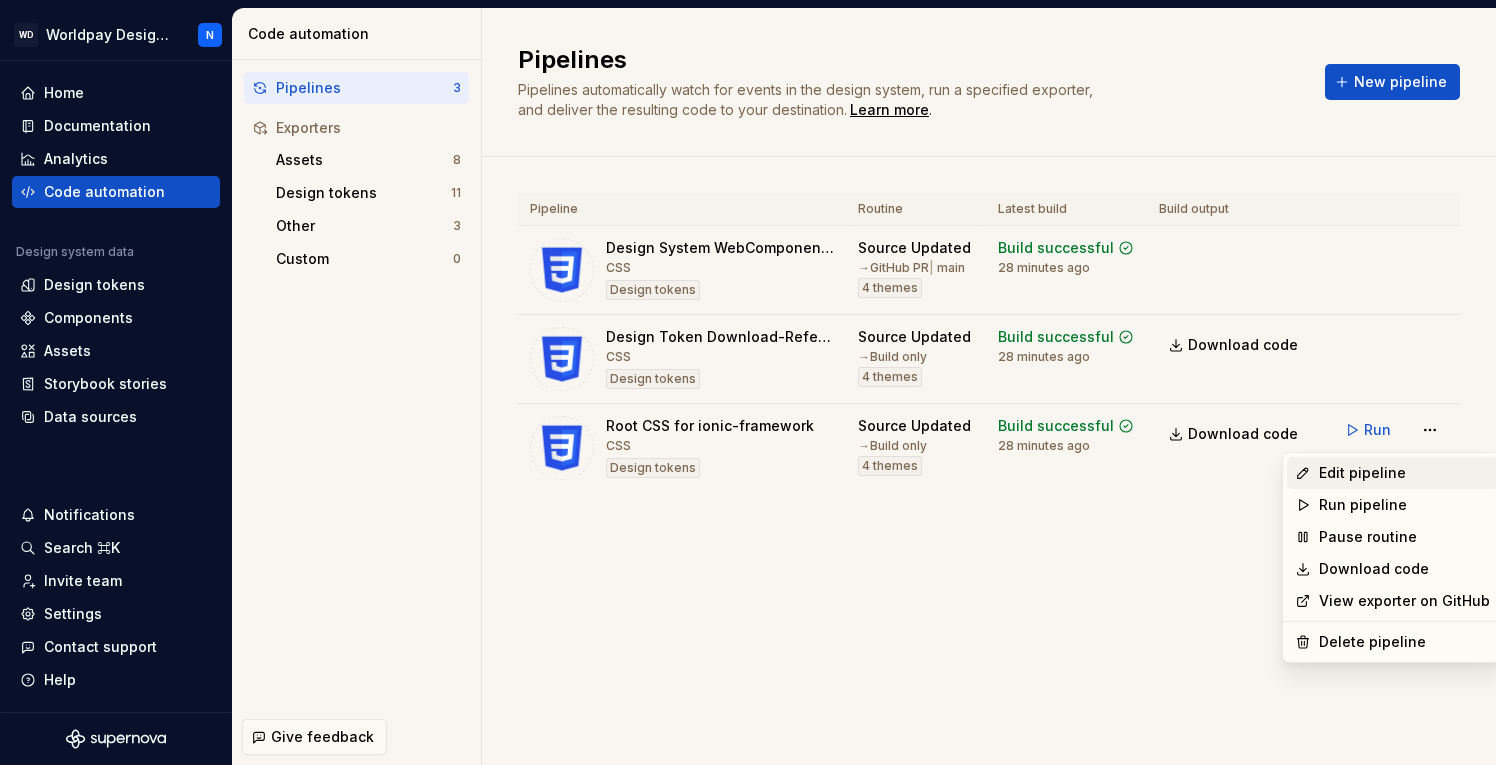 click on "Edit pipeline" at bounding box center (1404, 473) 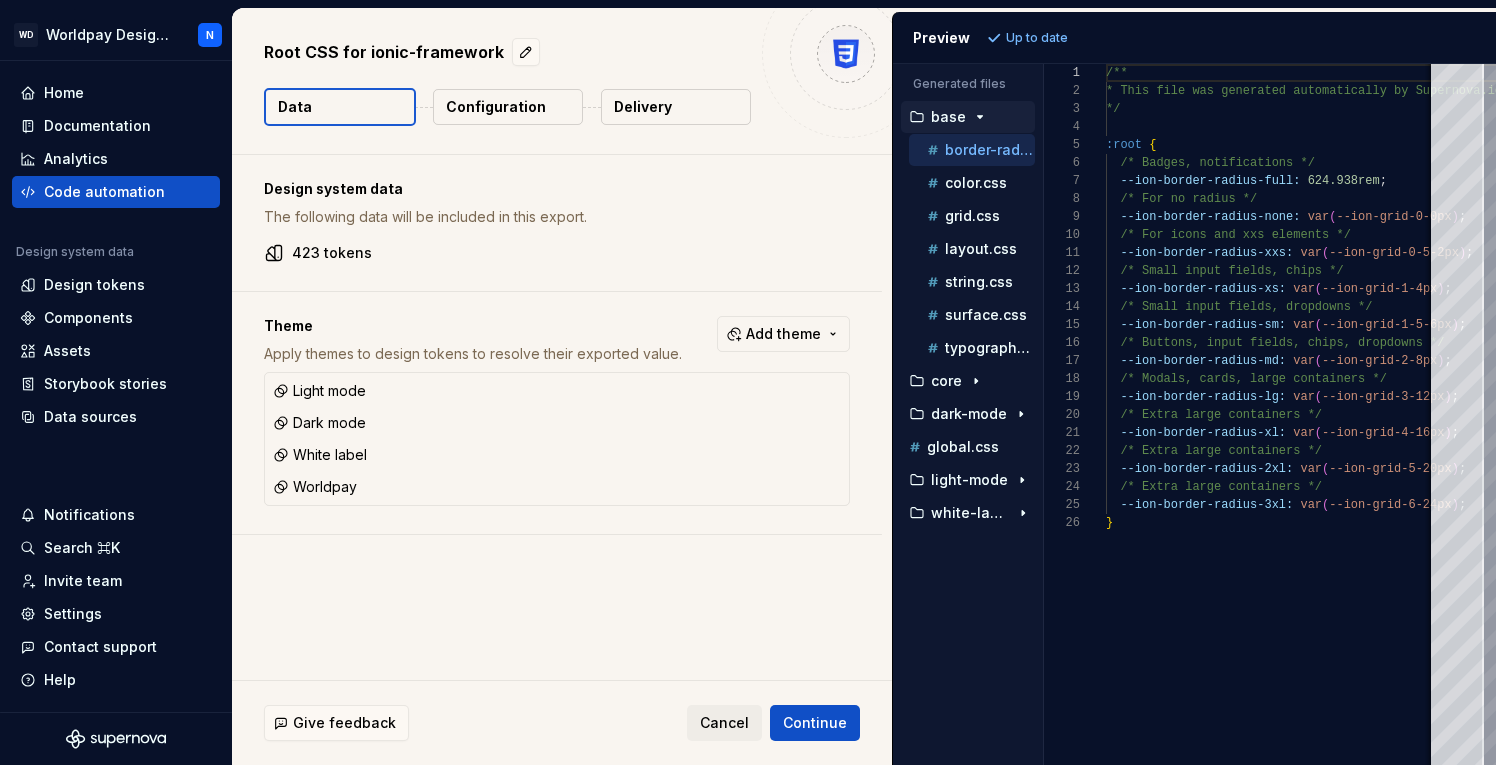 click on "Delivery" at bounding box center [676, 107] 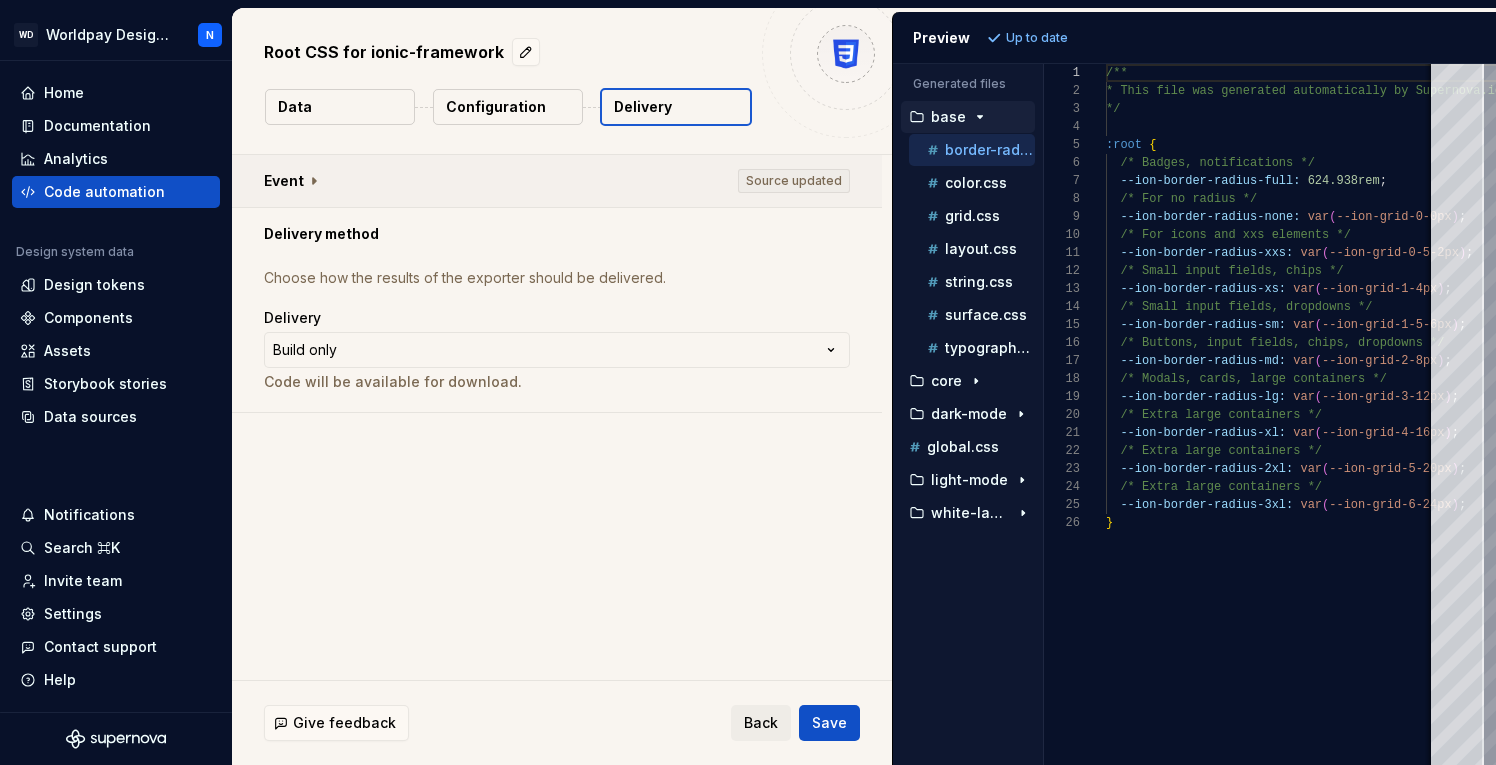 click at bounding box center (557, 181) 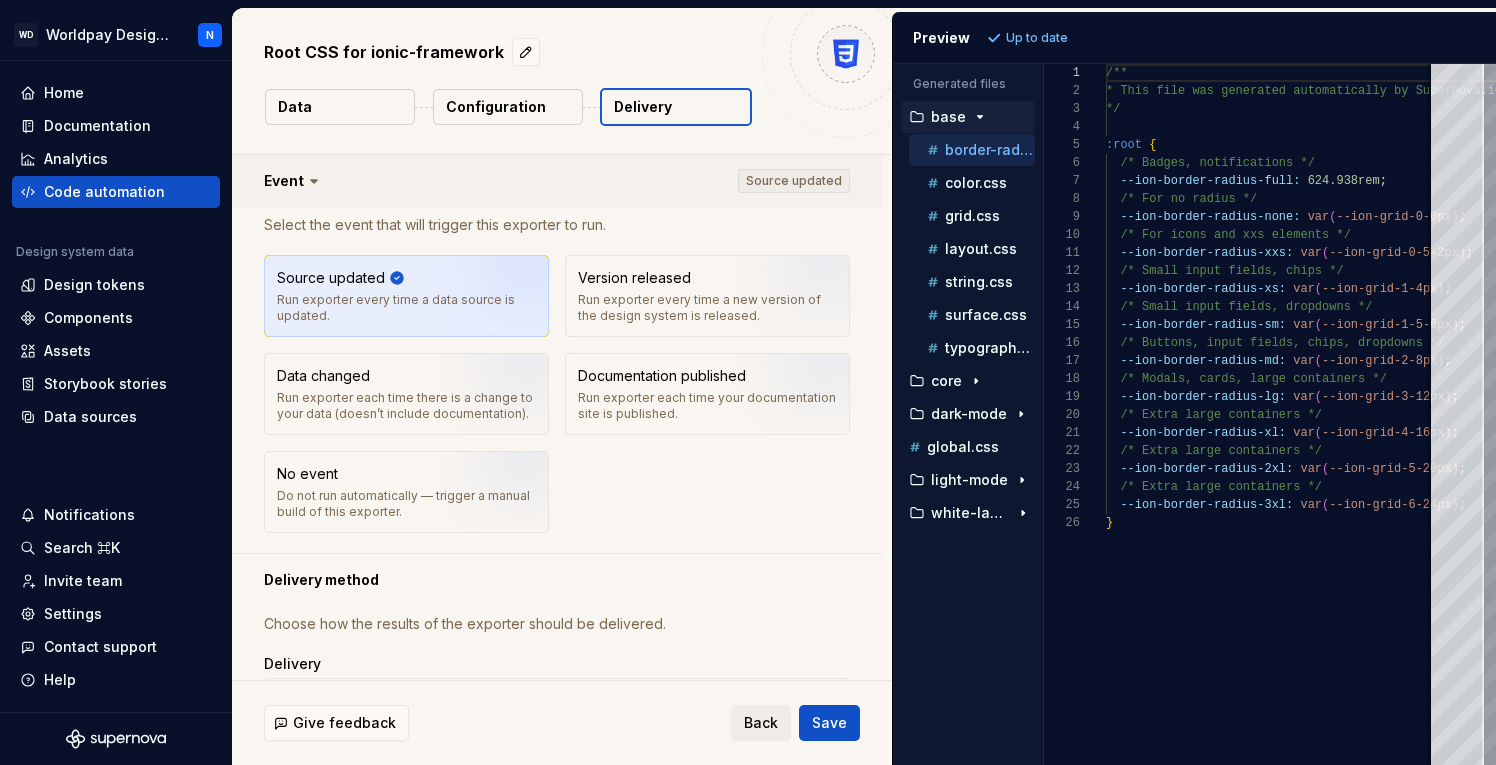 click 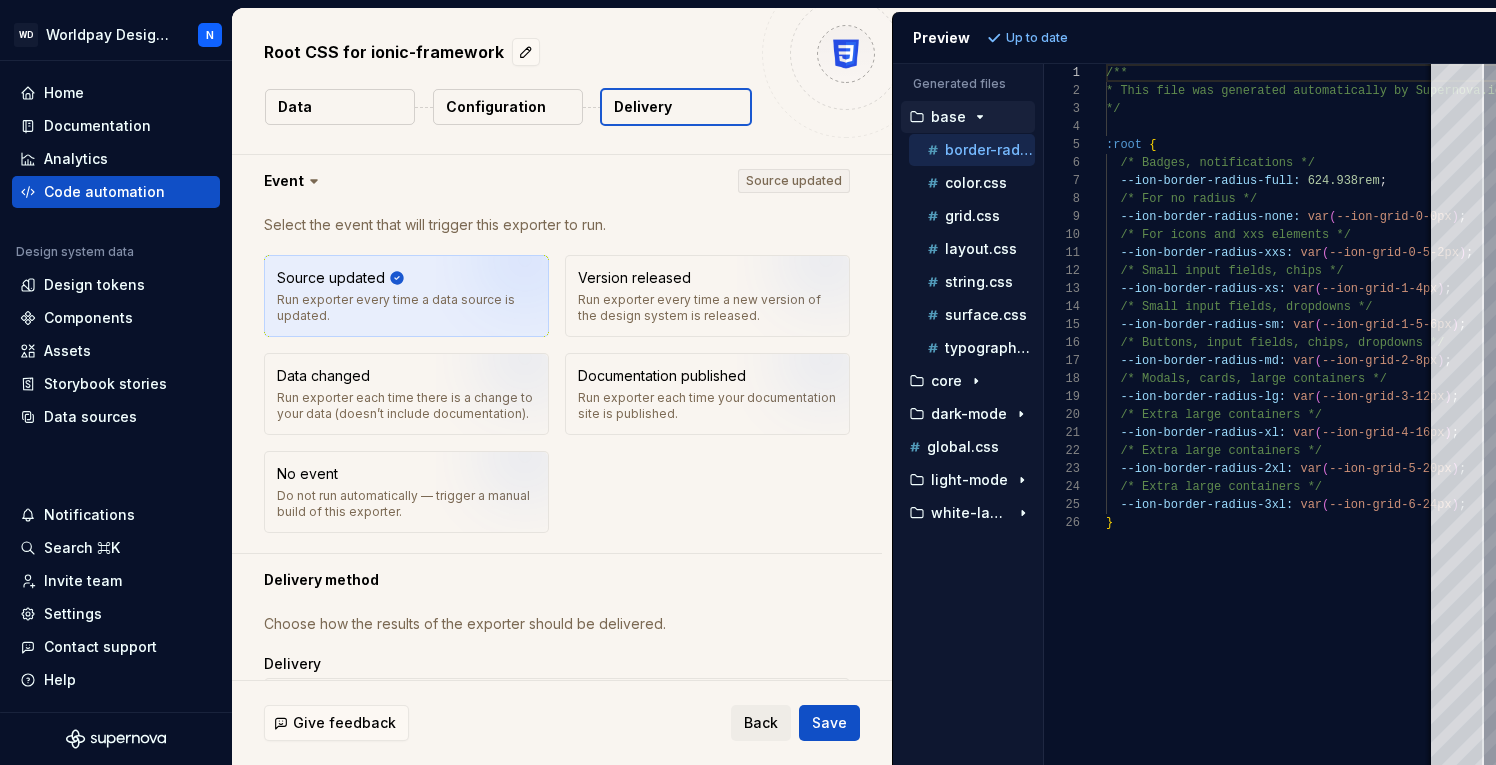 click 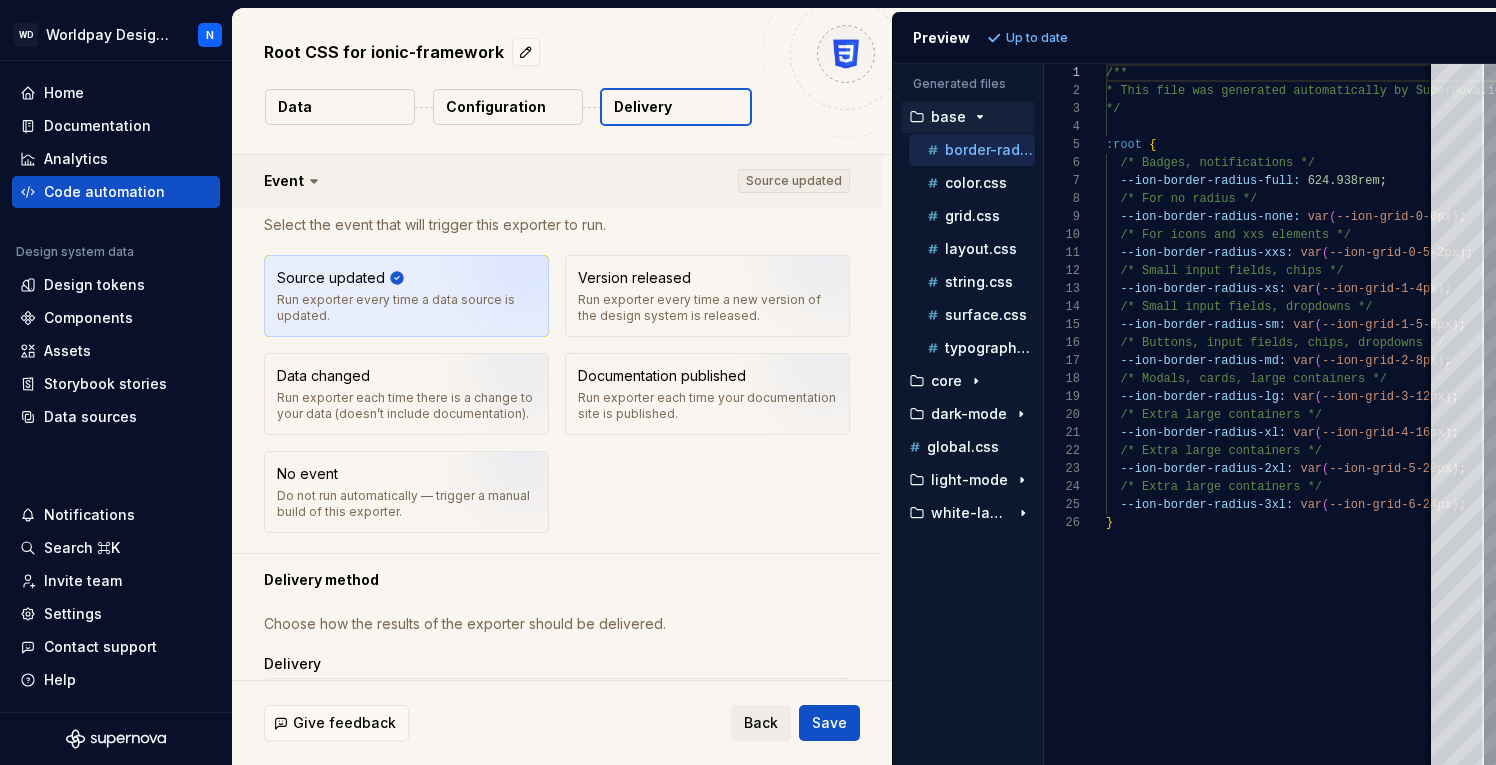 click at bounding box center [557, 181] 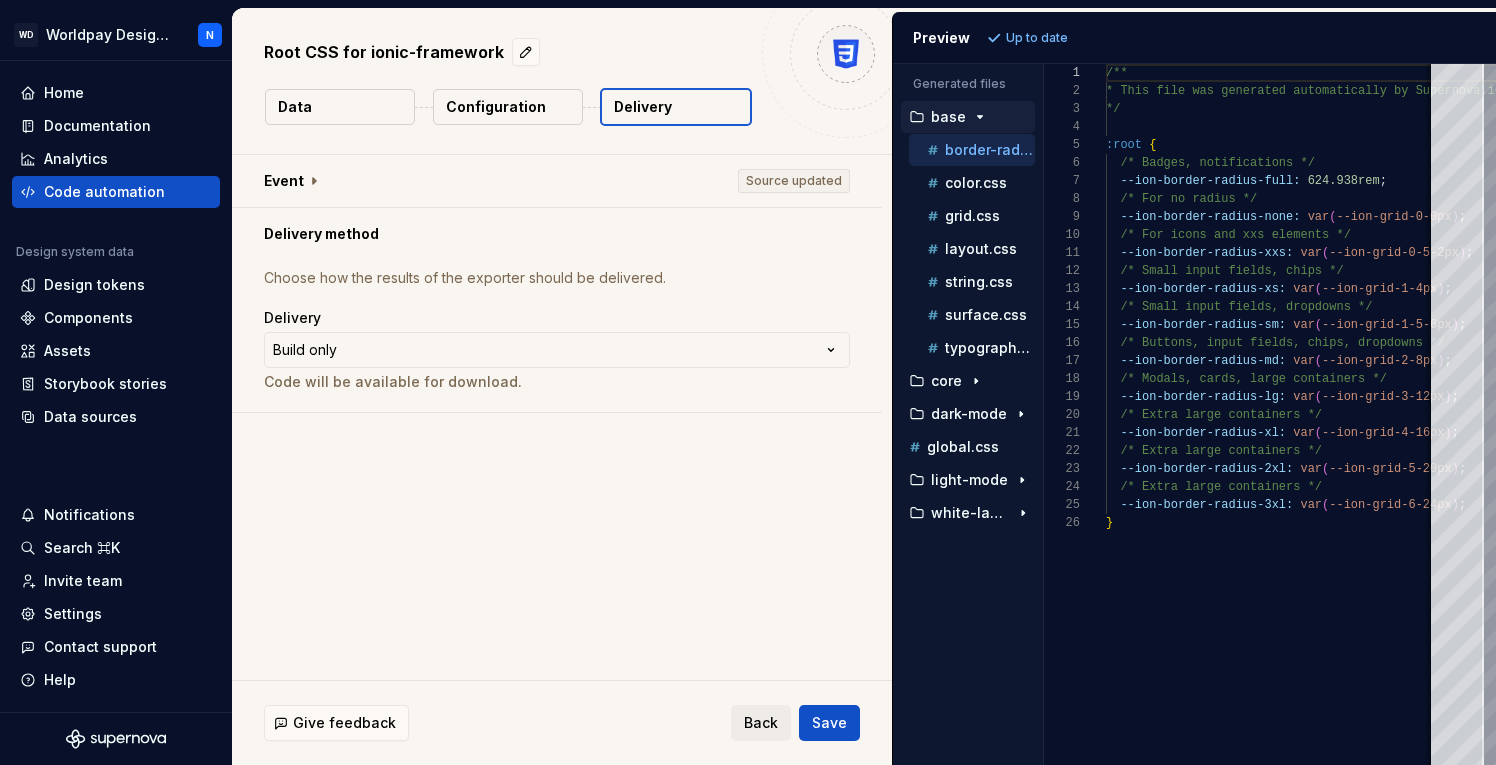click on "**********" at bounding box center [557, 336] 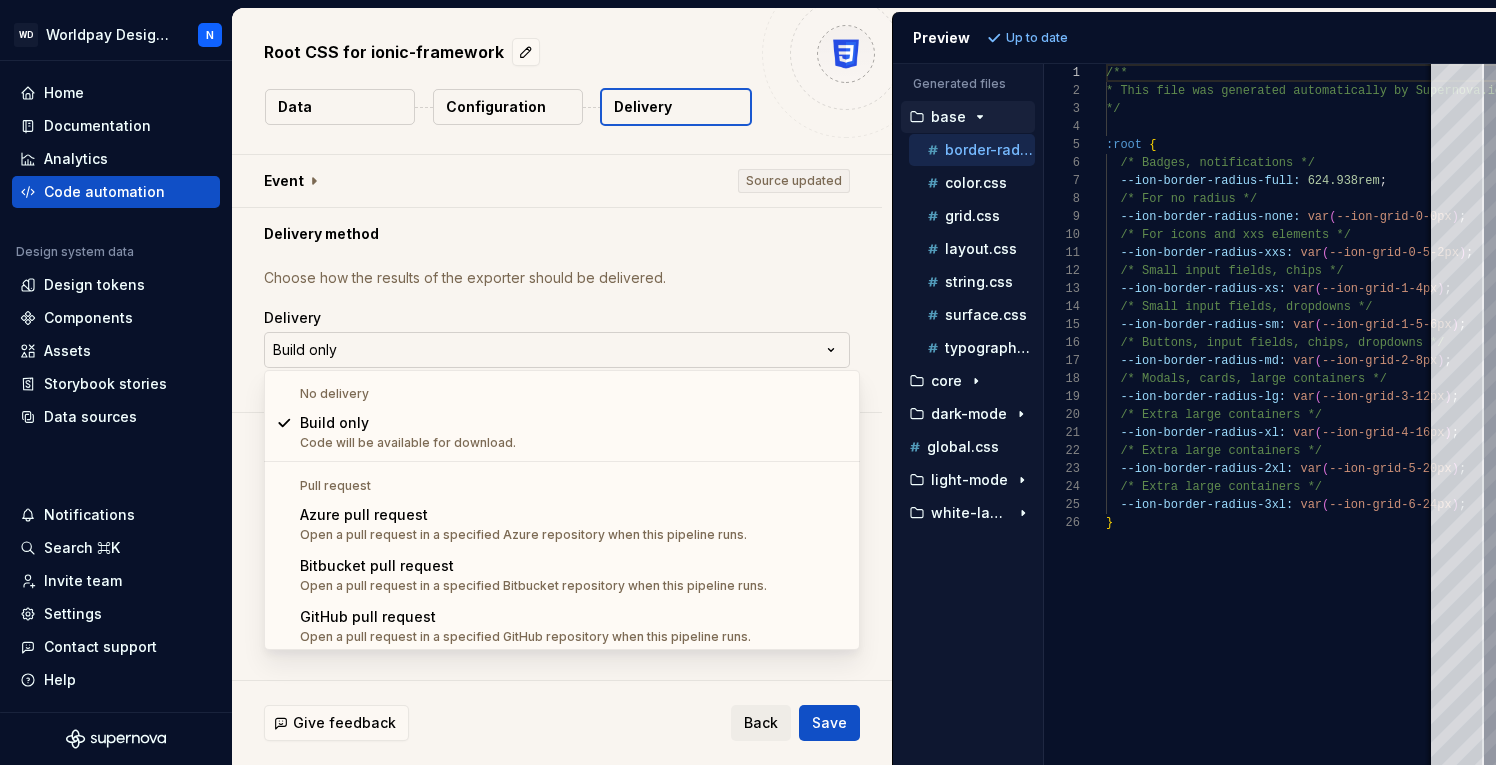 click on "**********" at bounding box center [748, 382] 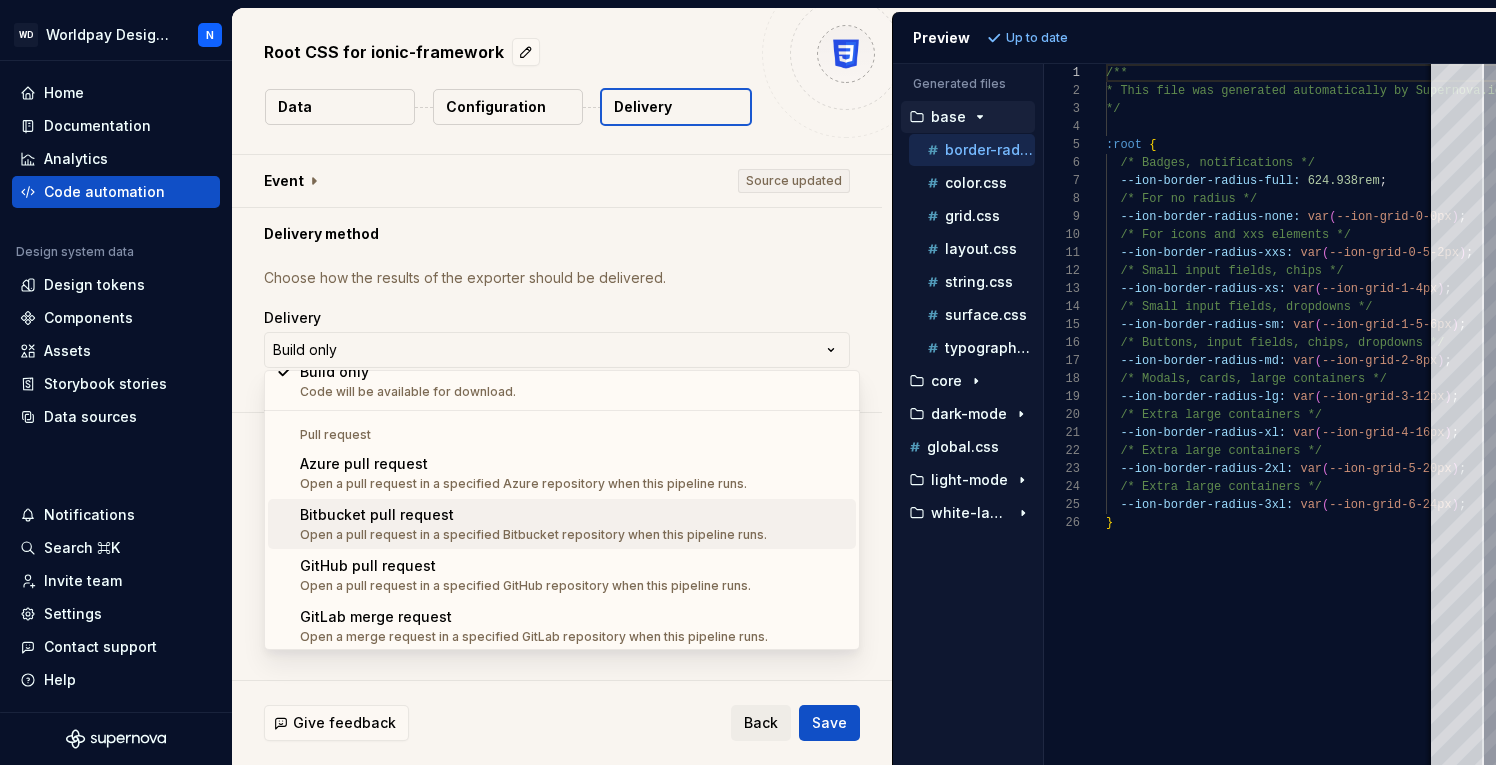 scroll, scrollTop: 52, scrollLeft: 0, axis: vertical 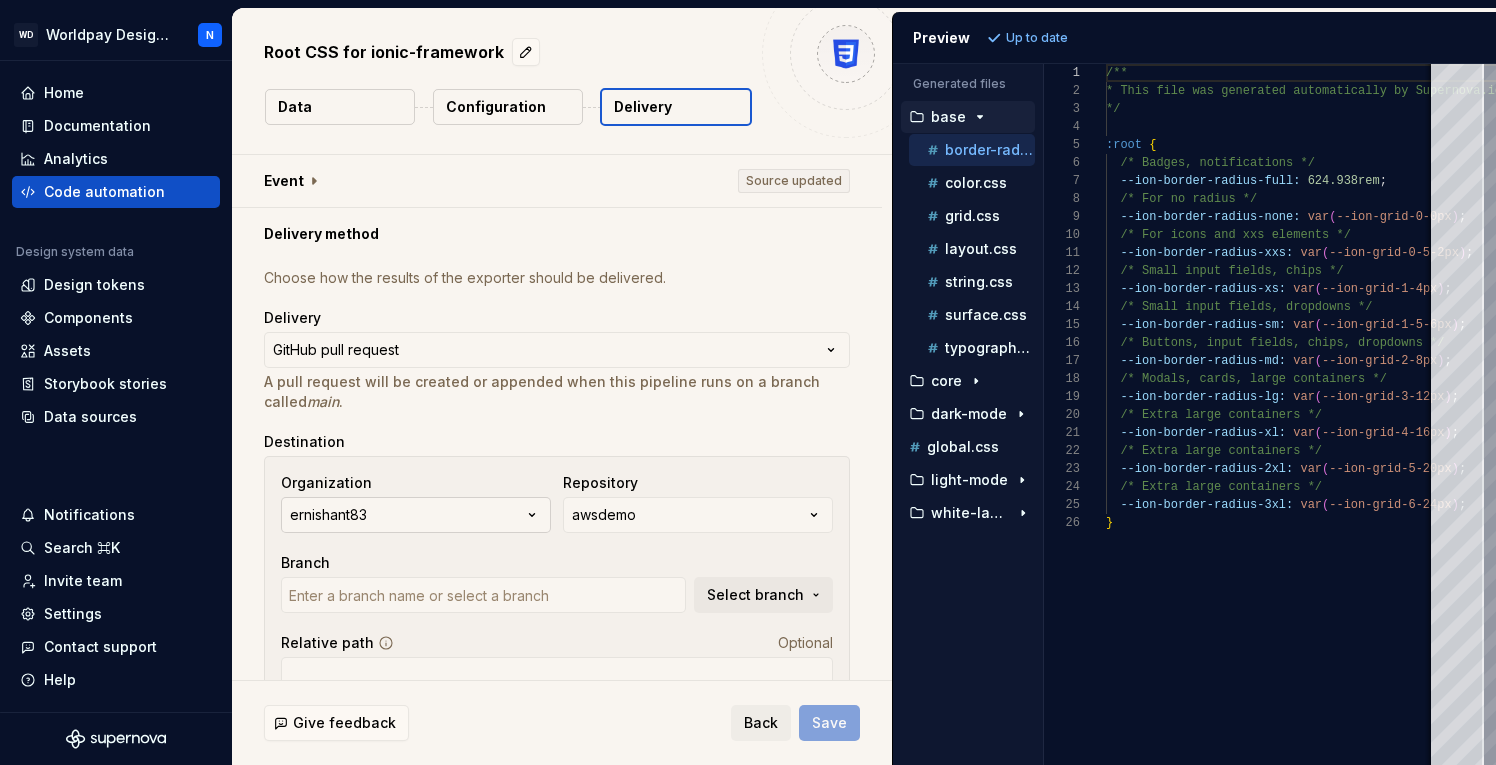 click 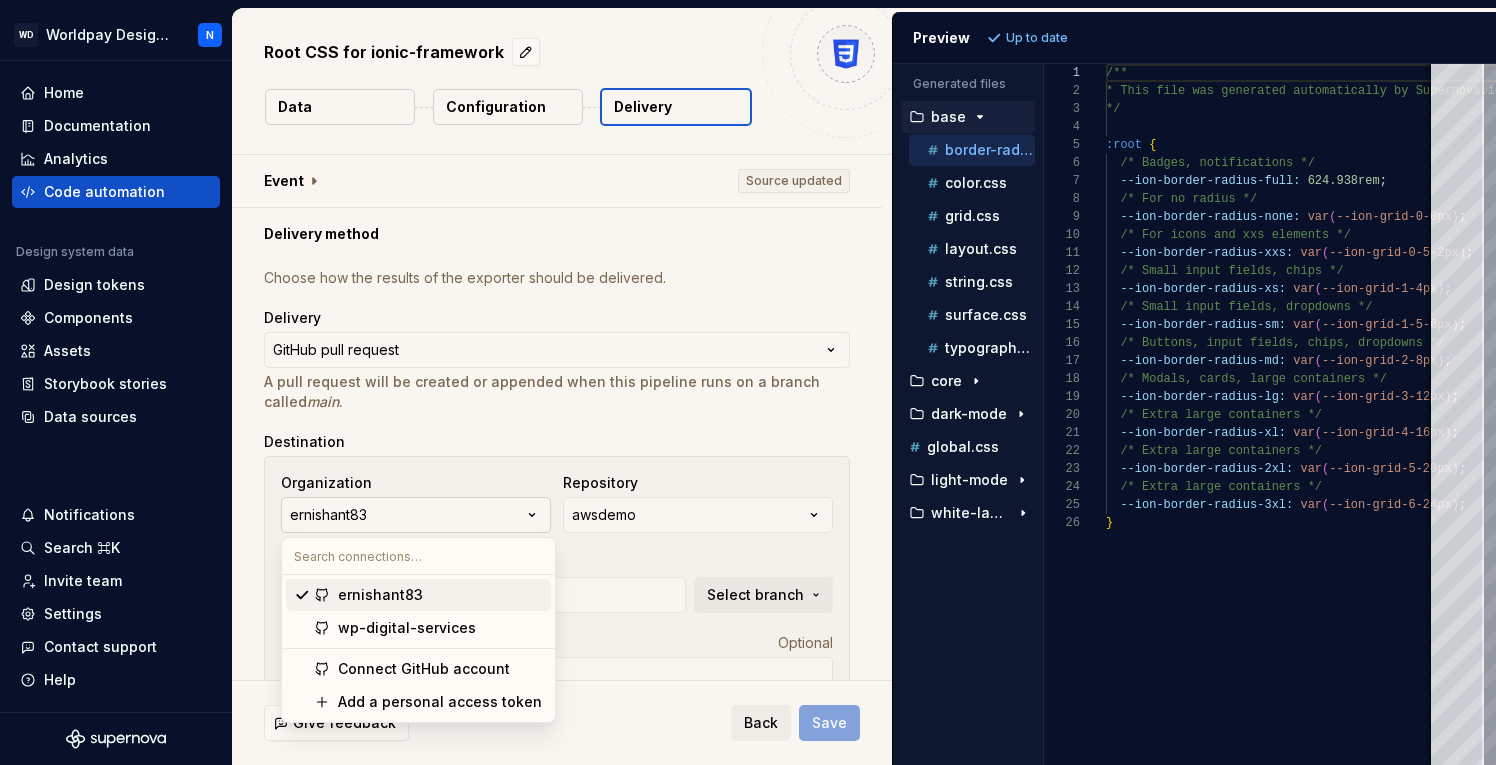 type on "main" 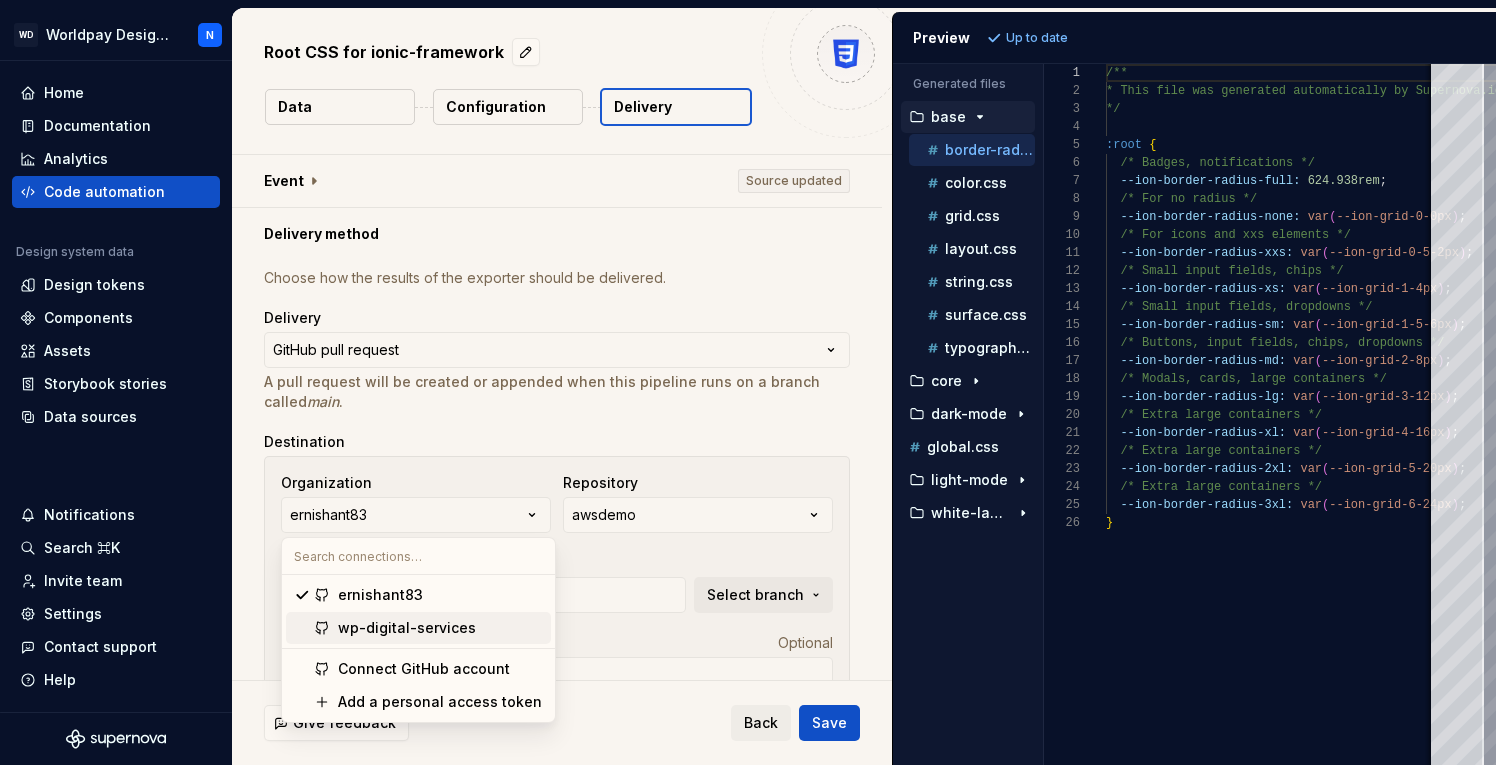 click on "wp-digital-services" at bounding box center (440, 628) 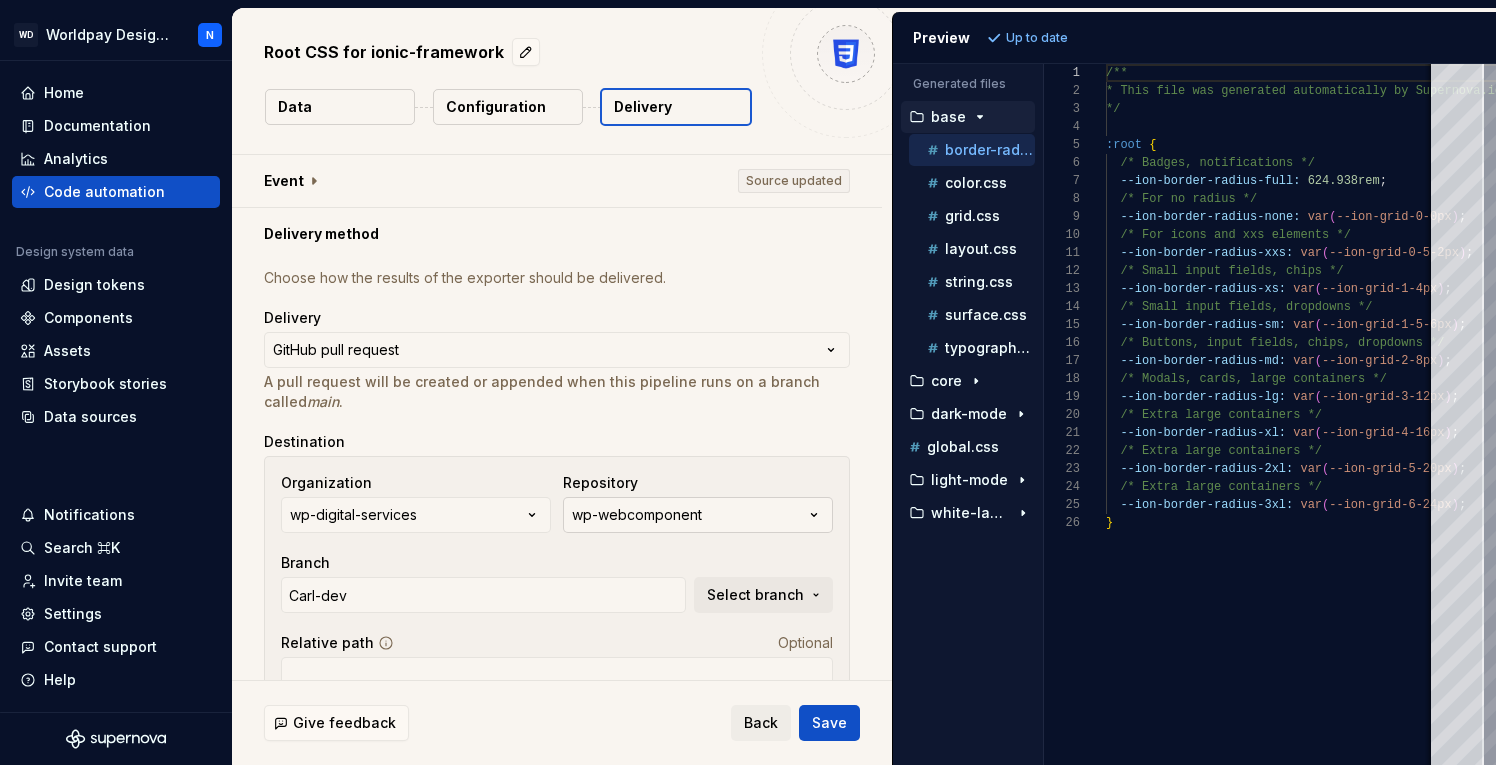 click on "wp-webcomponent" at bounding box center (698, 515) 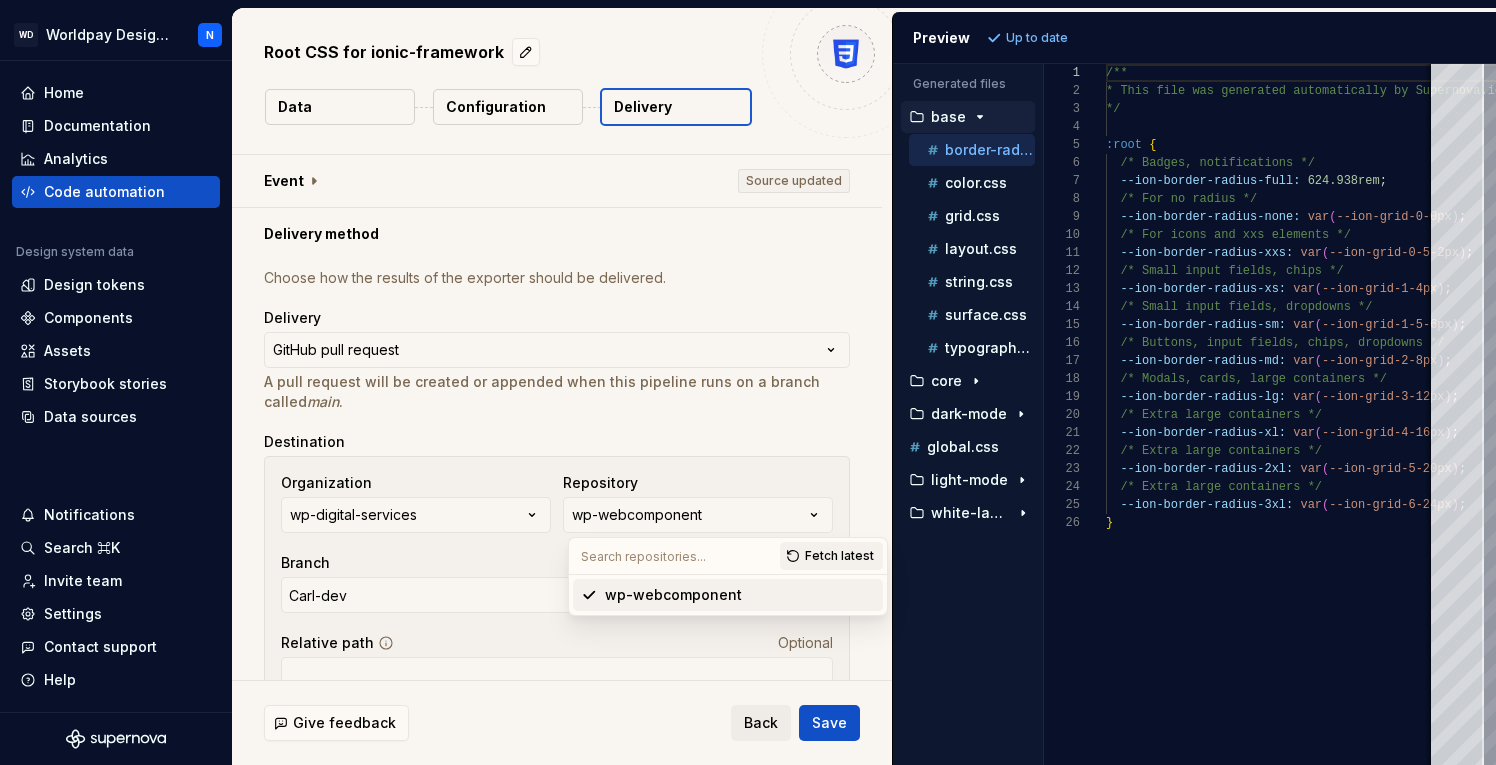 click on "wp-webcomponent" at bounding box center [673, 595] 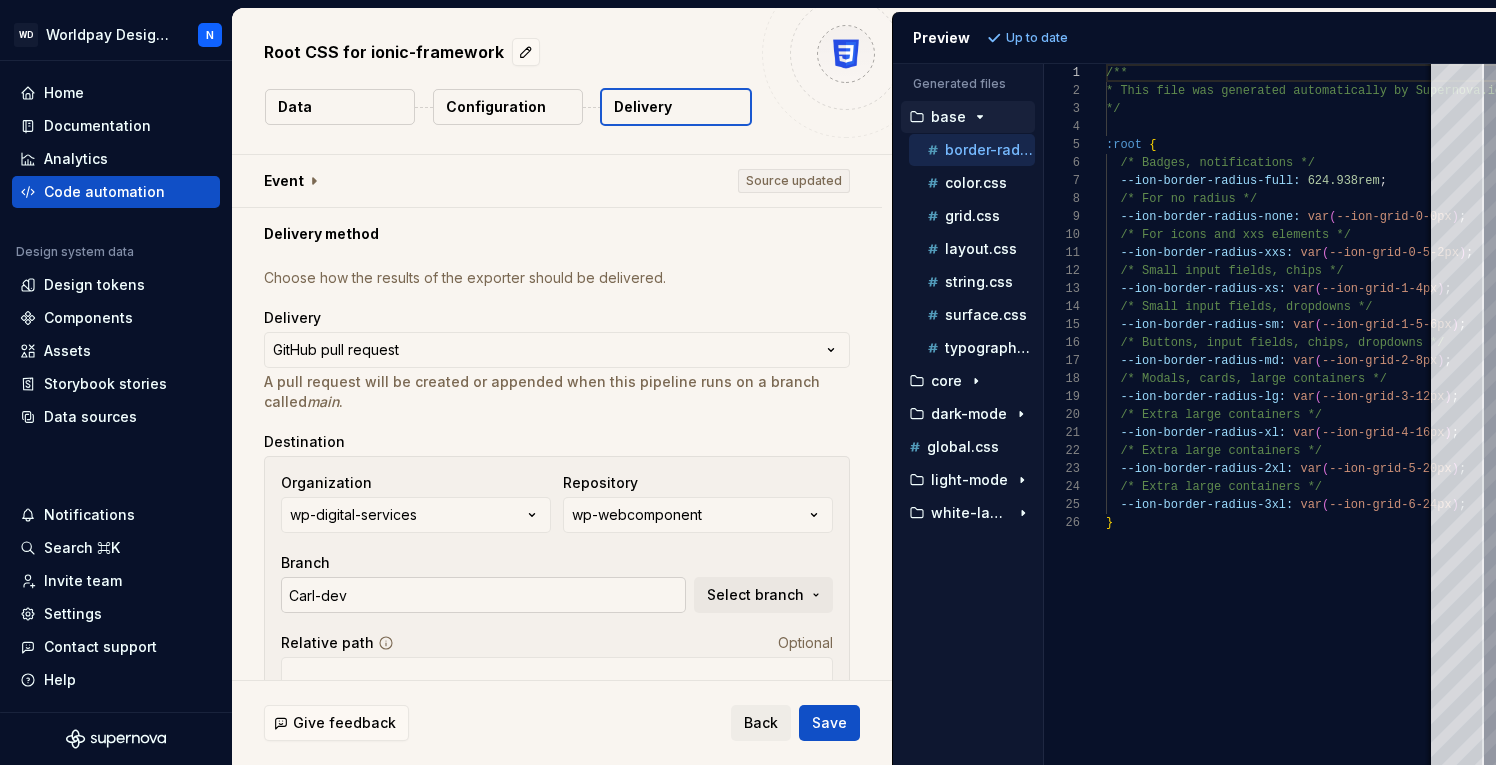 click on "Carl-dev" at bounding box center [483, 595] 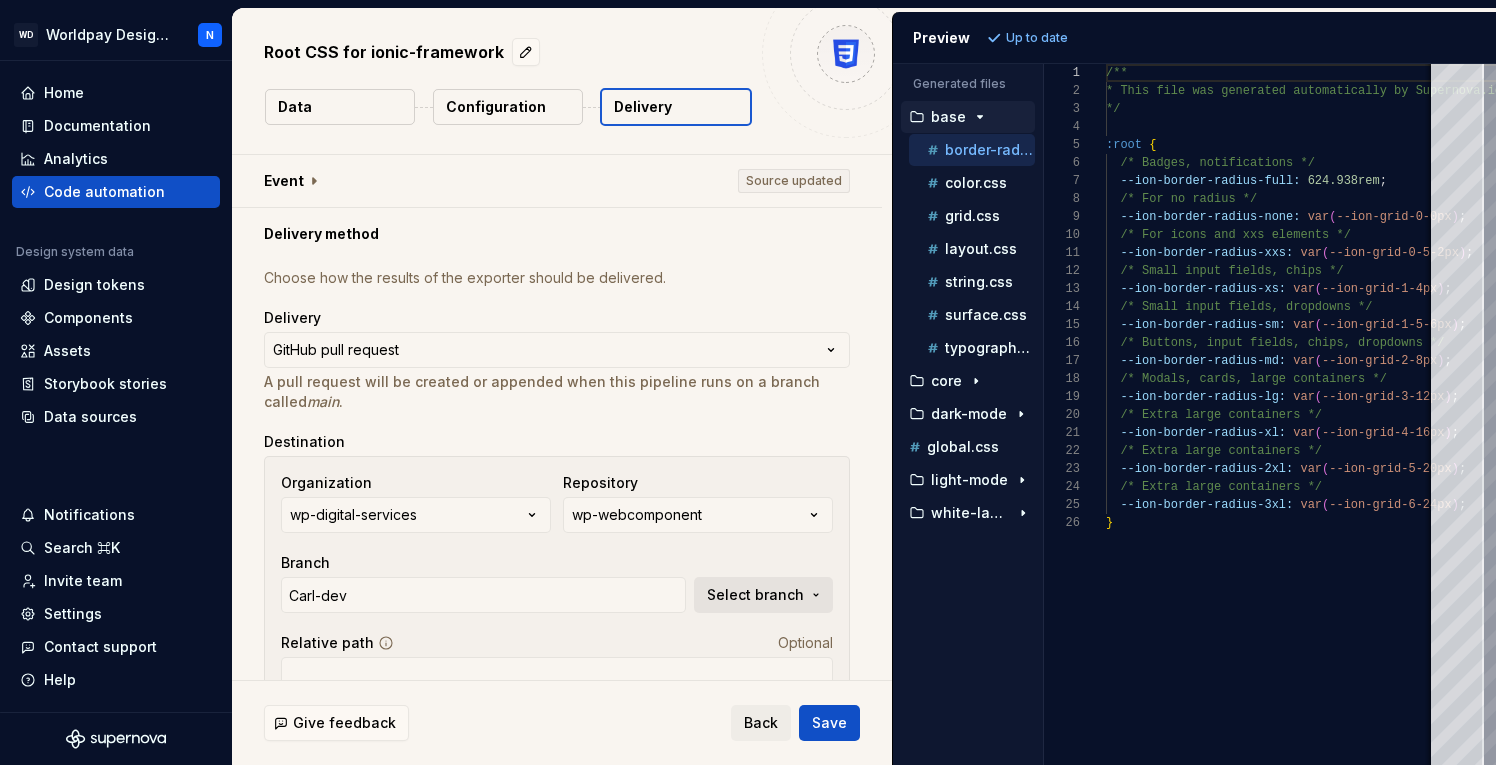 click on "Select branch" at bounding box center [755, 595] 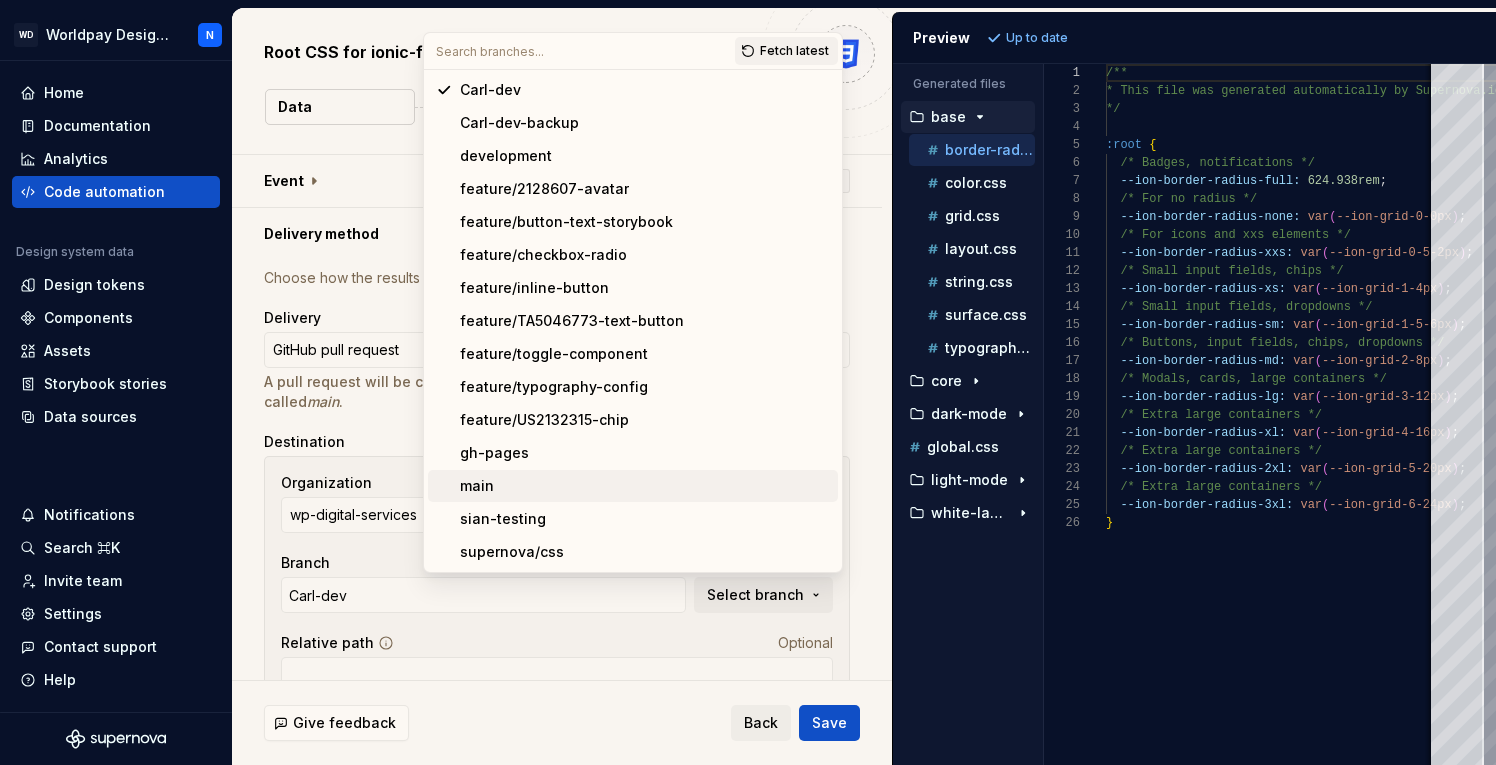 click on "main" at bounding box center [645, 486] 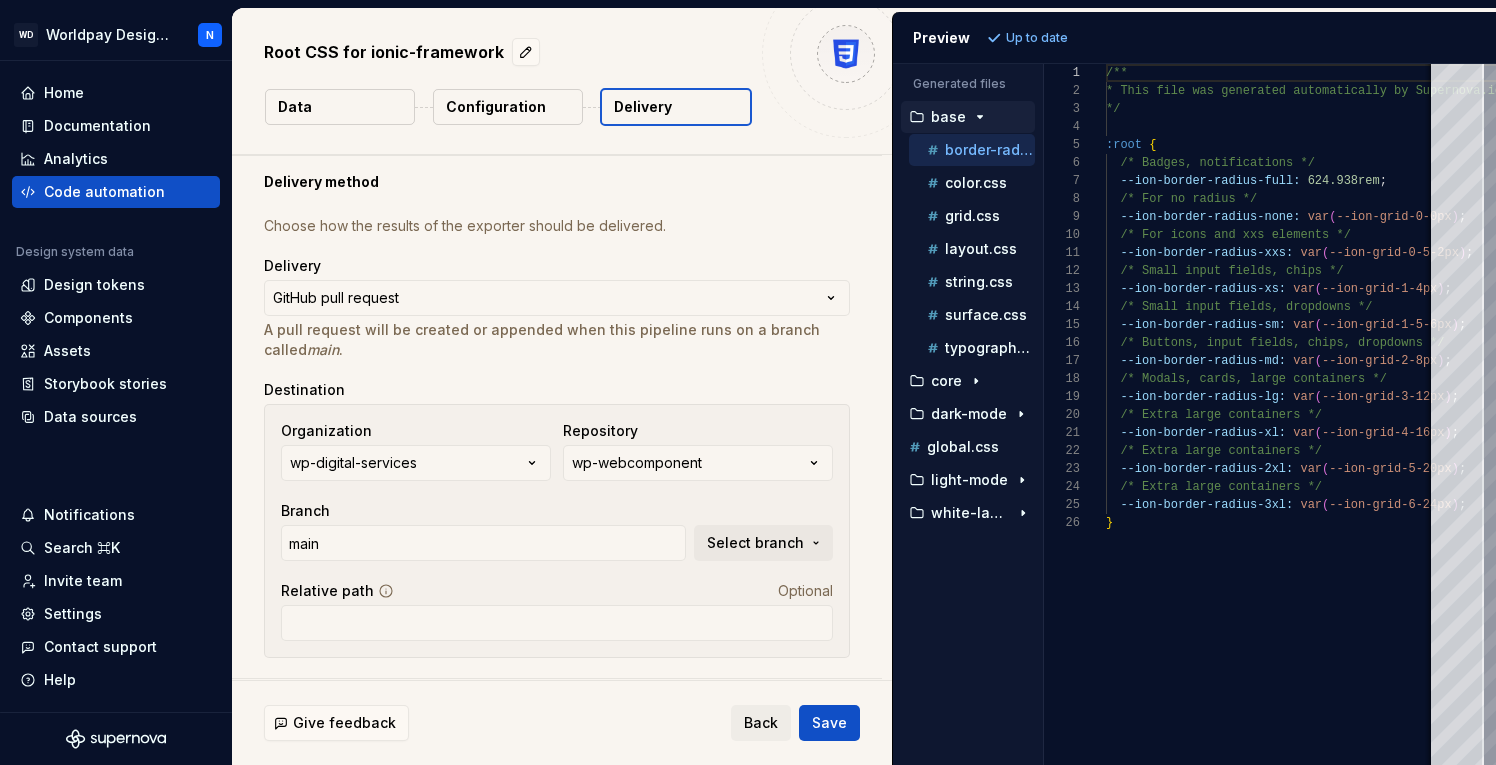 scroll, scrollTop: 64, scrollLeft: 0, axis: vertical 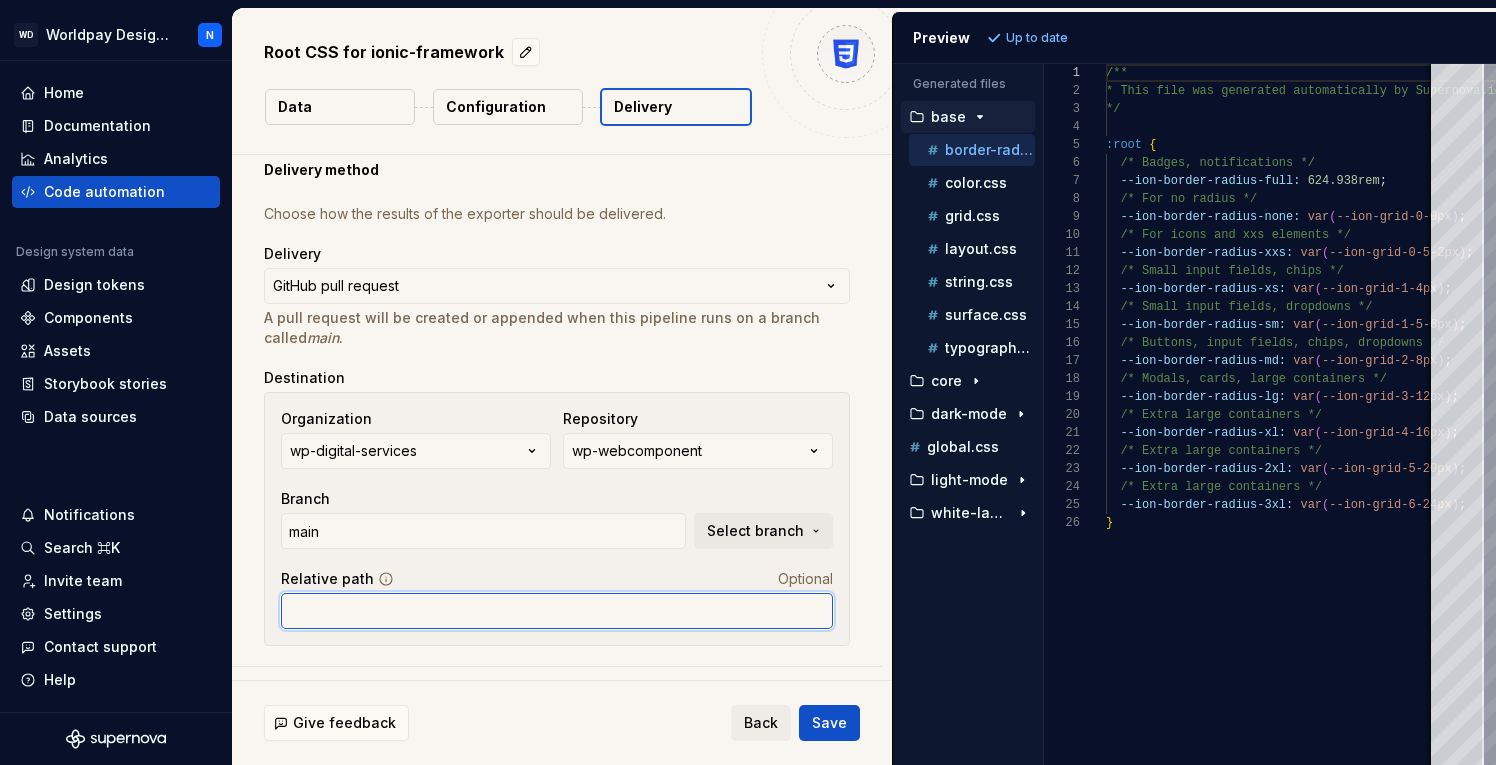 click on "Relative path" at bounding box center [557, 611] 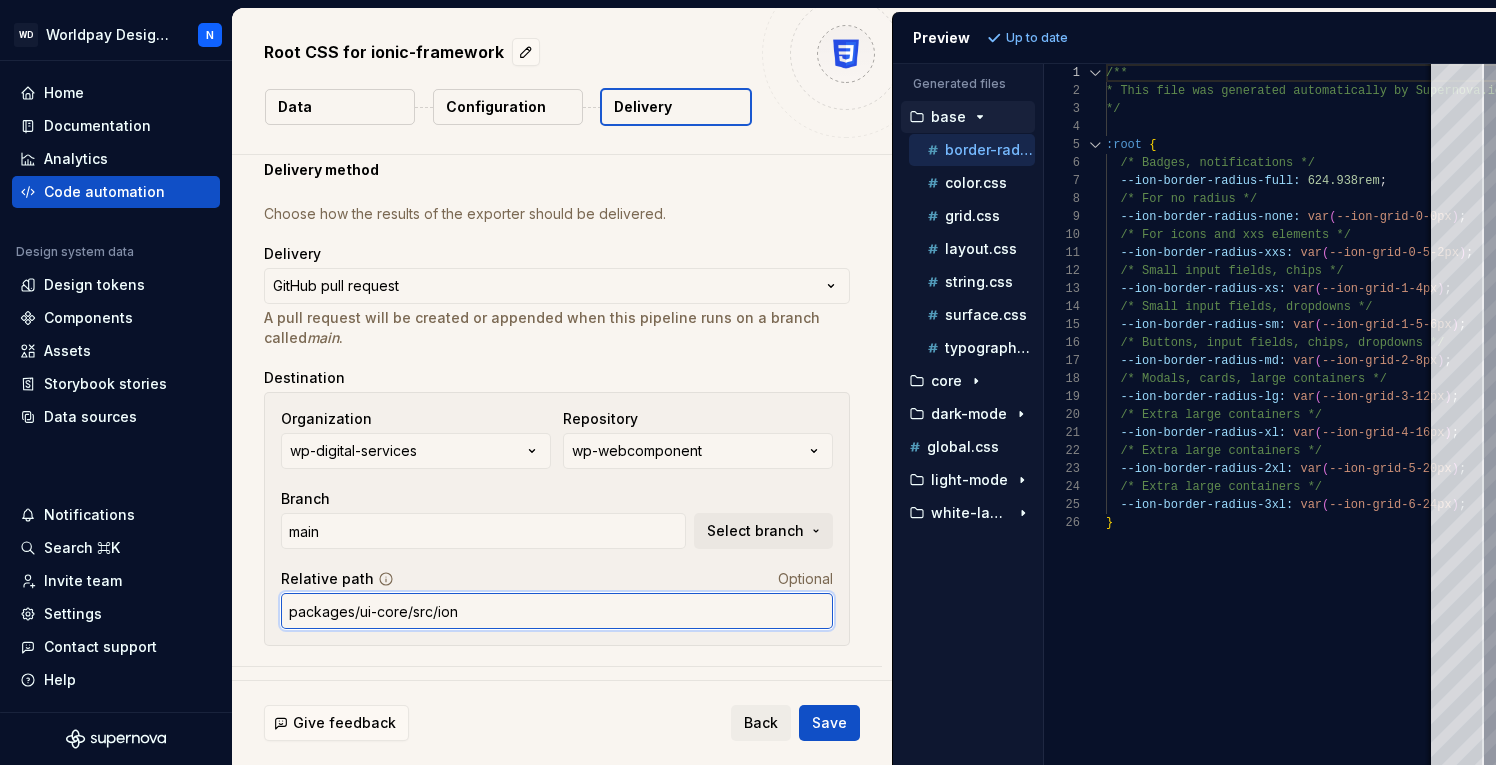 type on "packages/ui-core/src/ion" 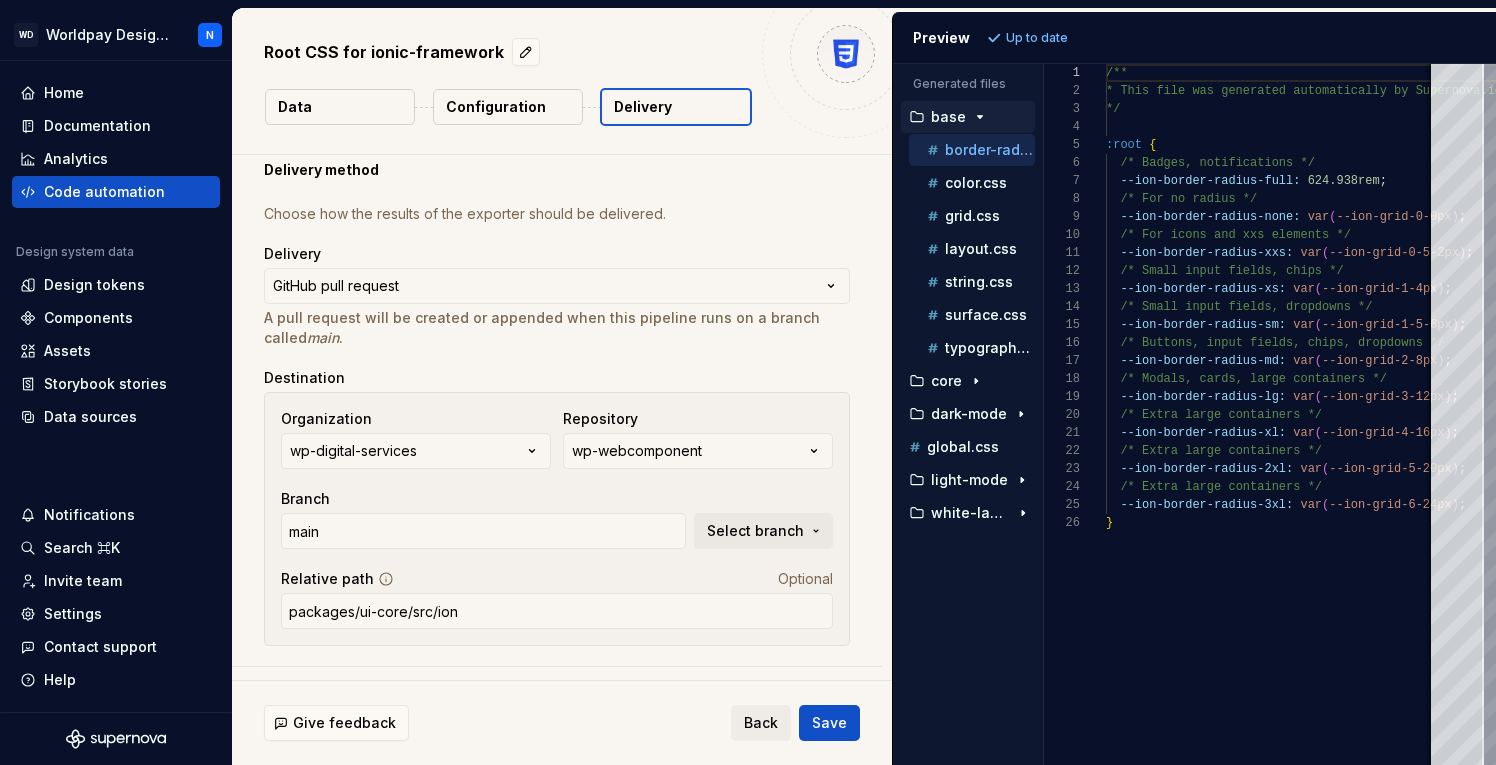 click on "Organization wp-digital-services Repository wp-webcomponent Branch main Select branch" at bounding box center (557, 479) 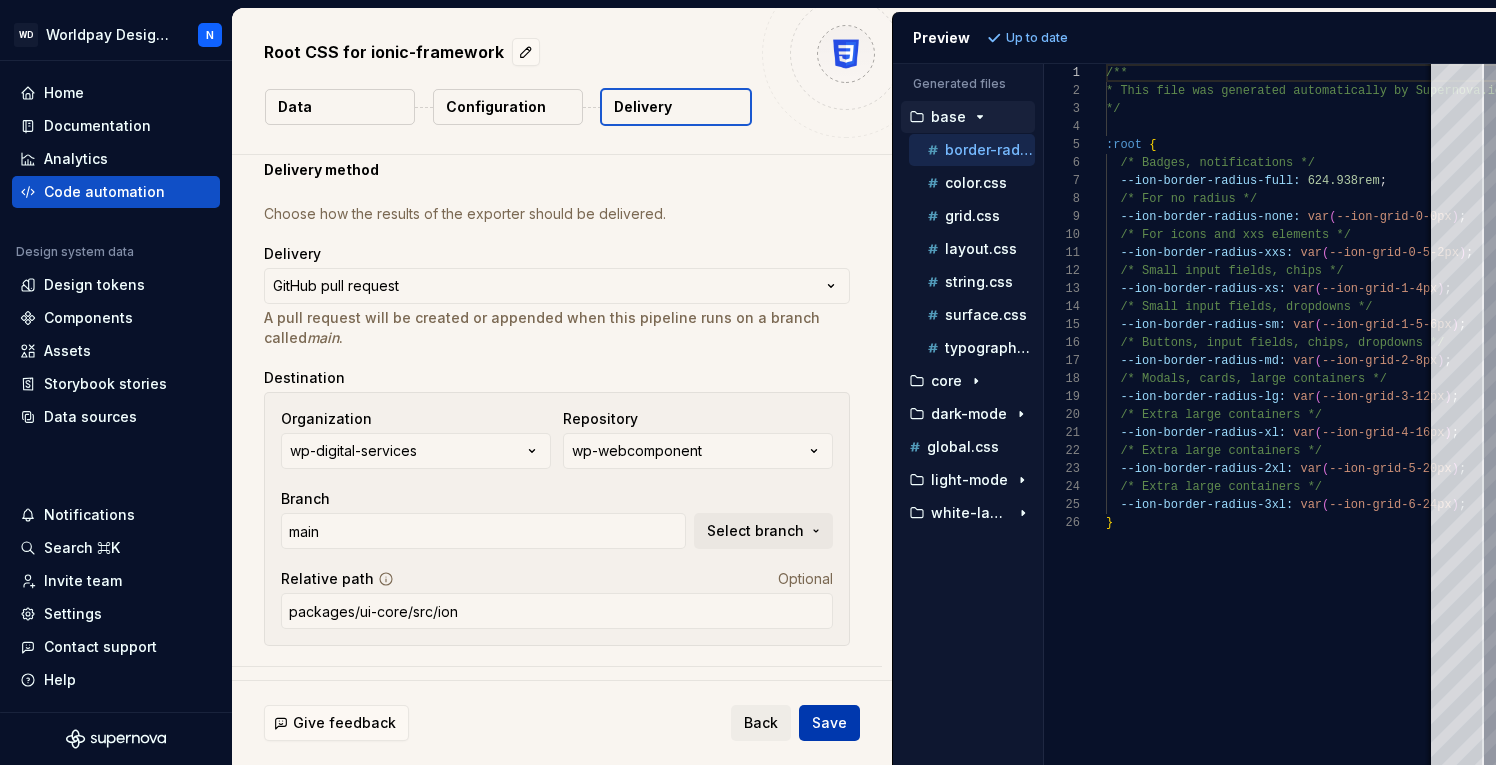 click on "Save" at bounding box center (829, 723) 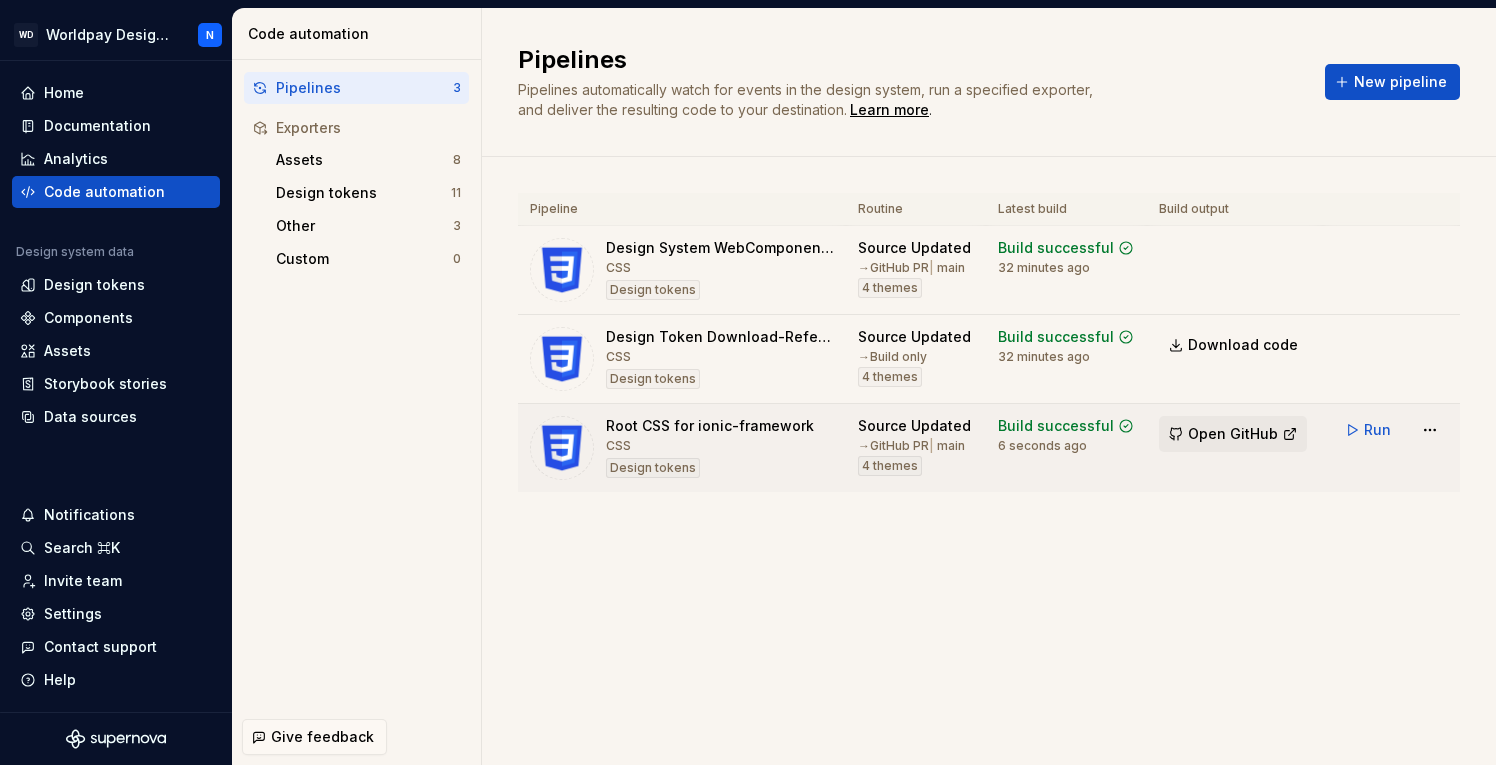 click on "Open GitHub" at bounding box center [1233, 434] 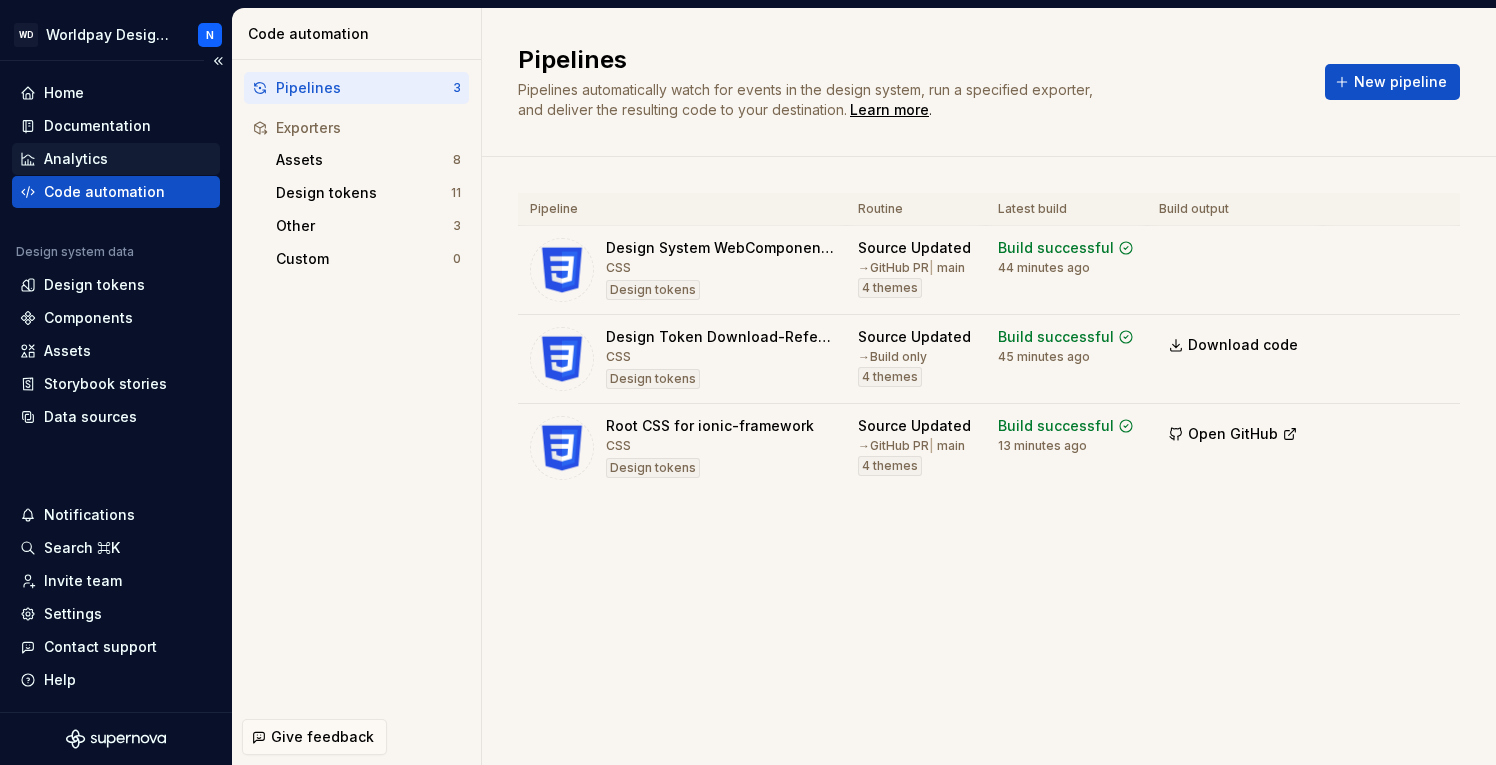 click on "Analytics" at bounding box center (76, 159) 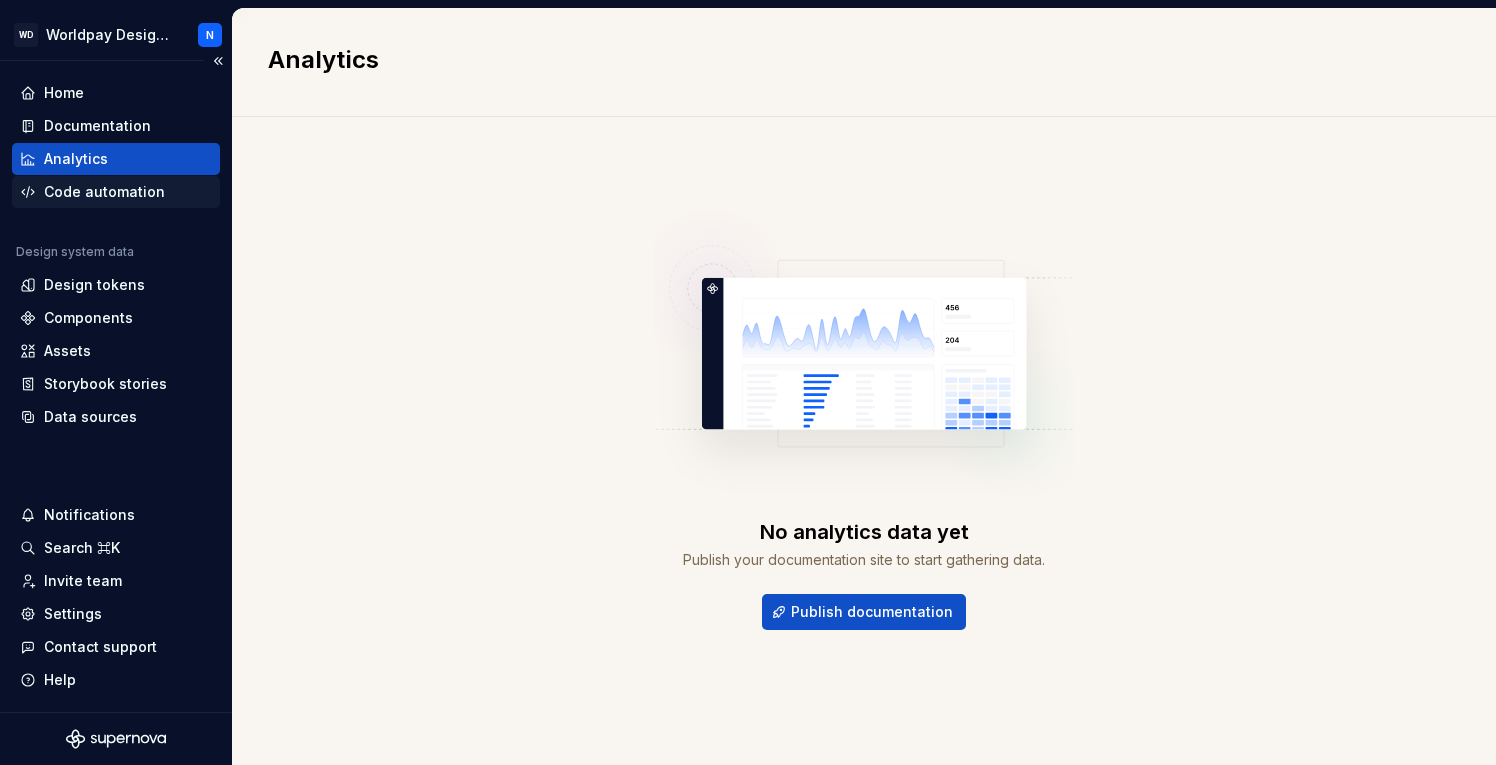 click on "Code automation" at bounding box center (104, 192) 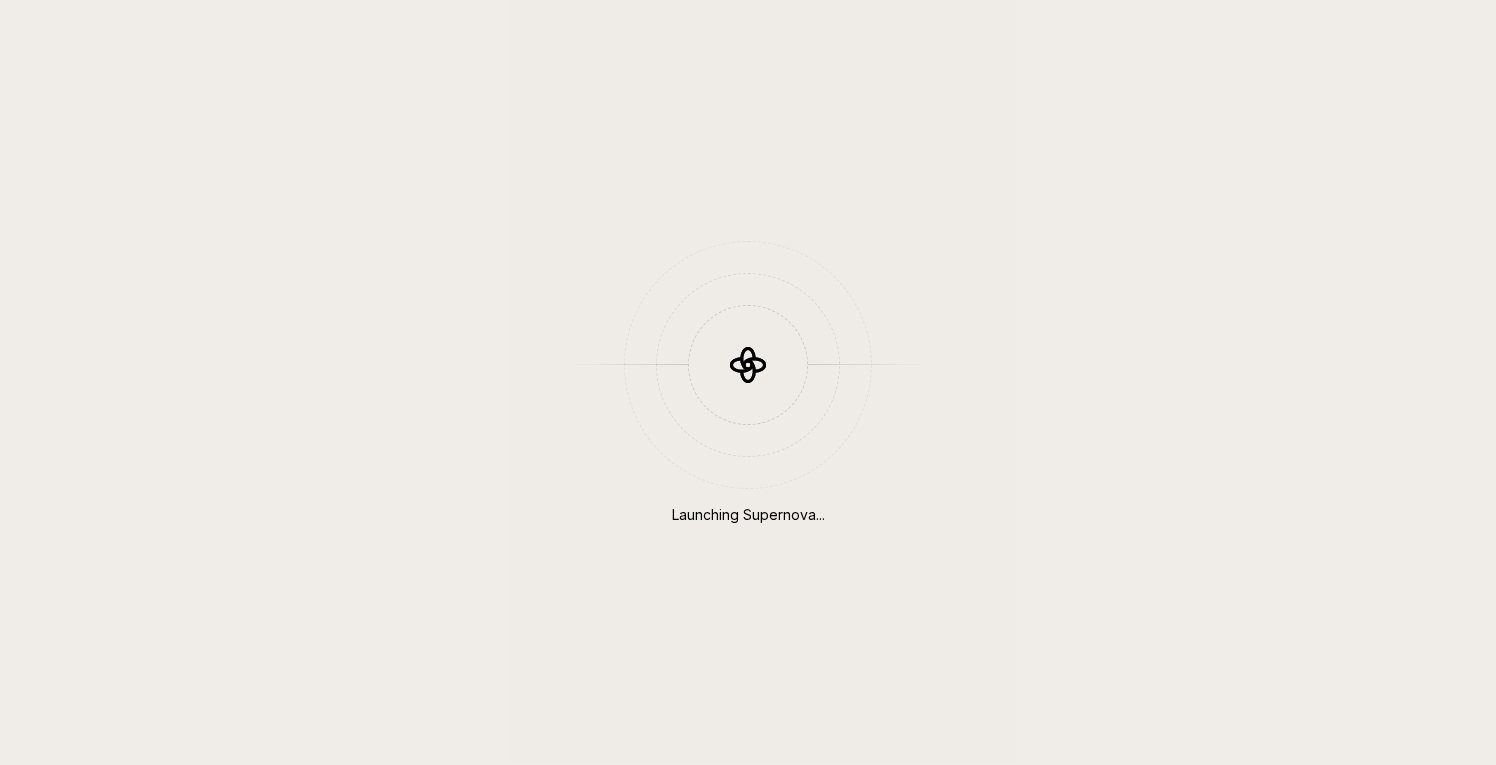 scroll, scrollTop: 0, scrollLeft: 0, axis: both 